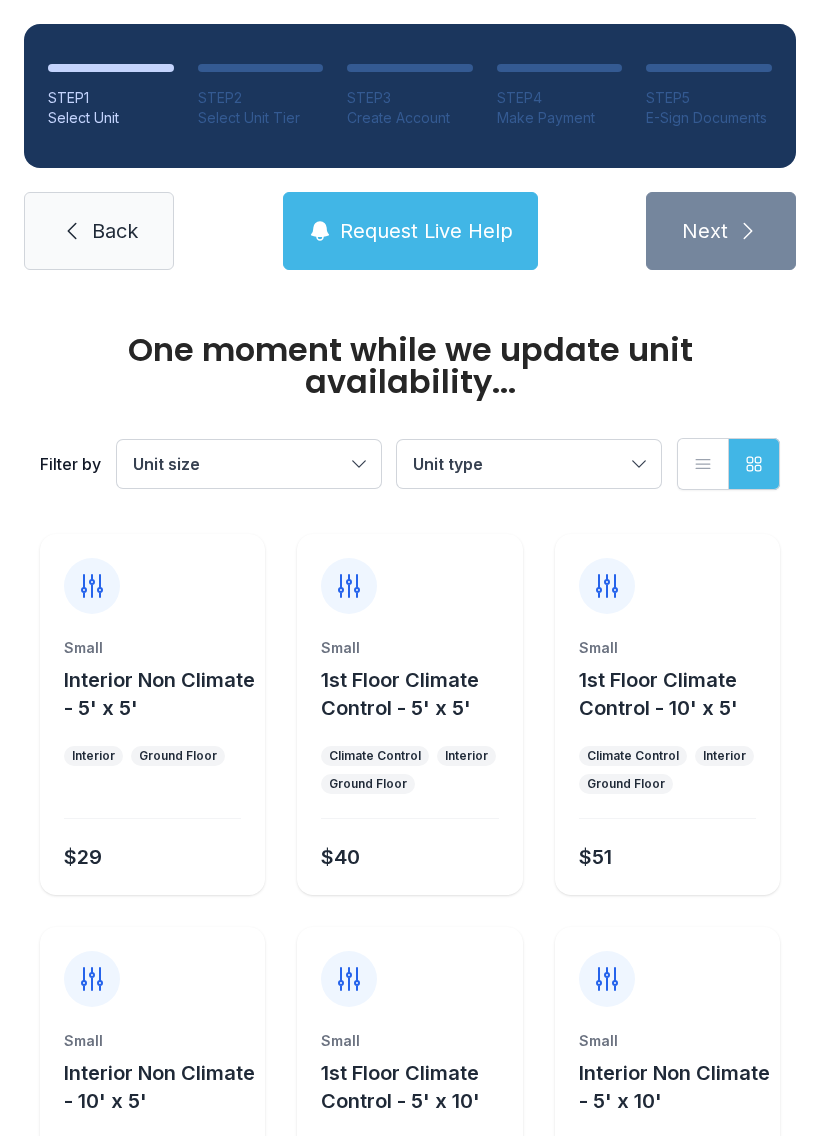 scroll, scrollTop: 0, scrollLeft: 0, axis: both 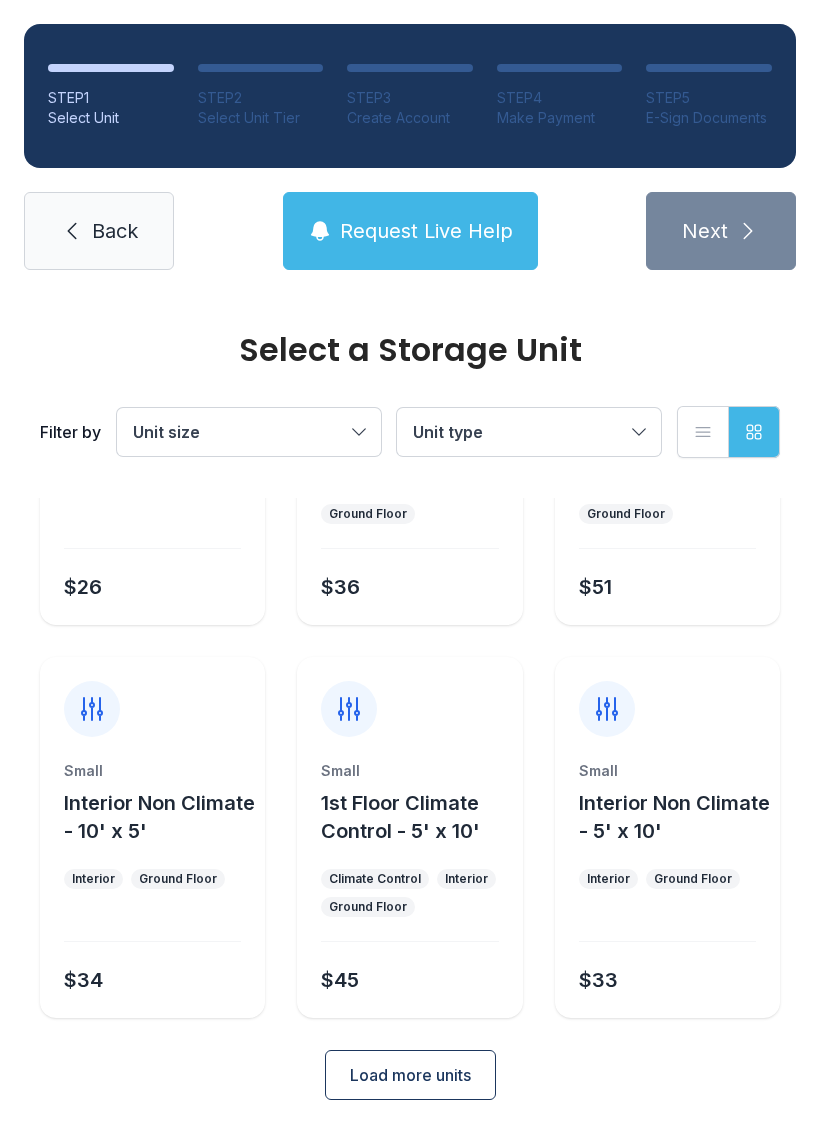 click on "Load more units" at bounding box center (410, 1075) 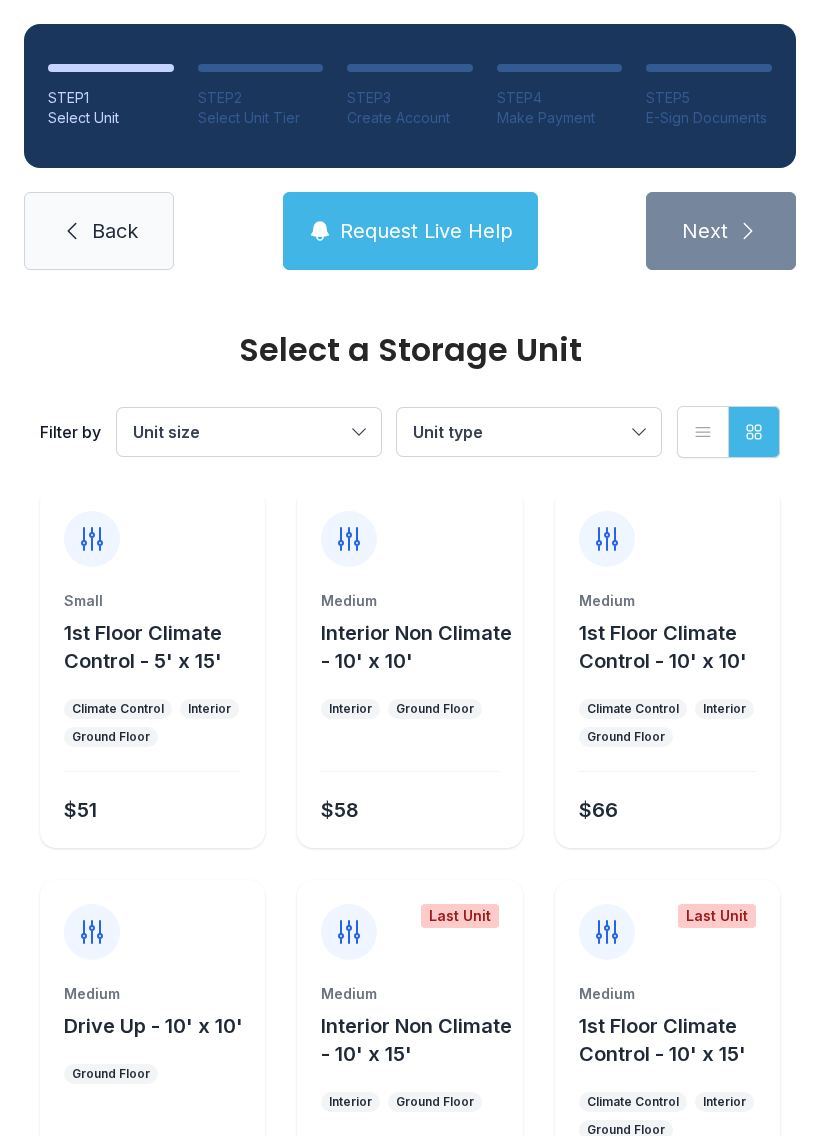 scroll, scrollTop: 801, scrollLeft: 0, axis: vertical 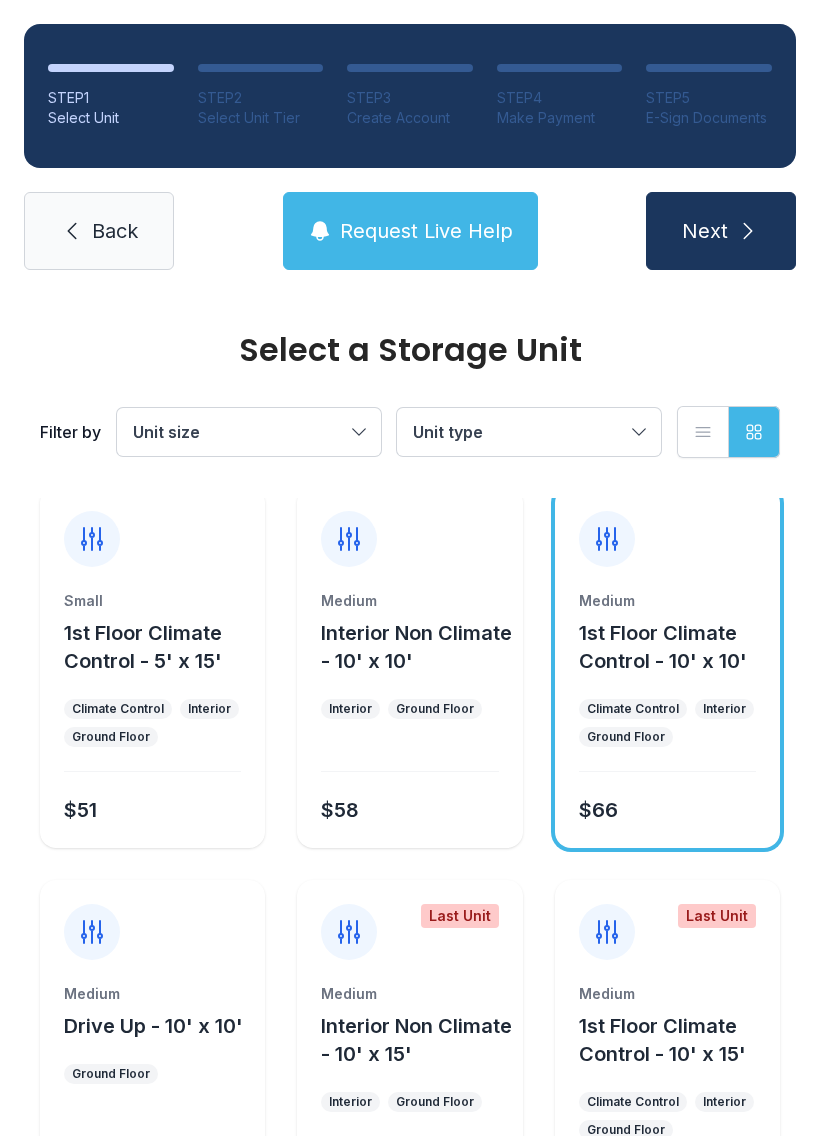 click 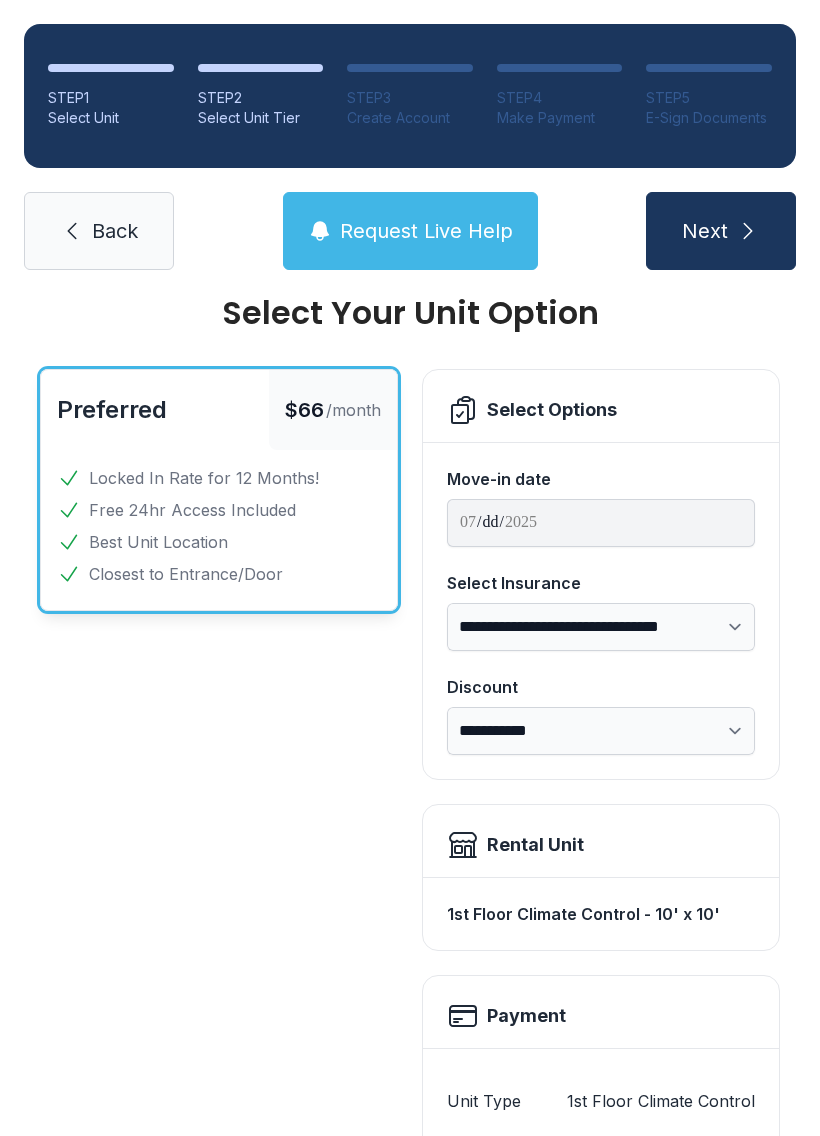 scroll, scrollTop: 17, scrollLeft: 0, axis: vertical 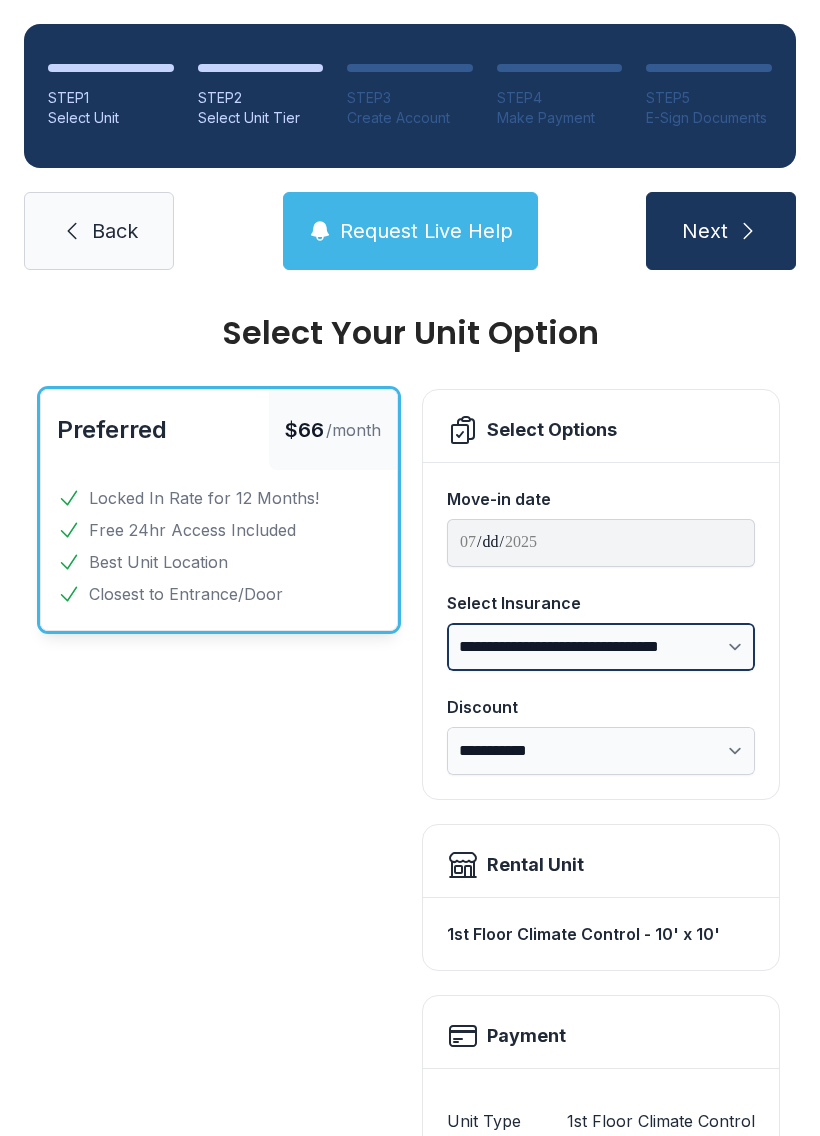 click on "**********" at bounding box center (601, 647) 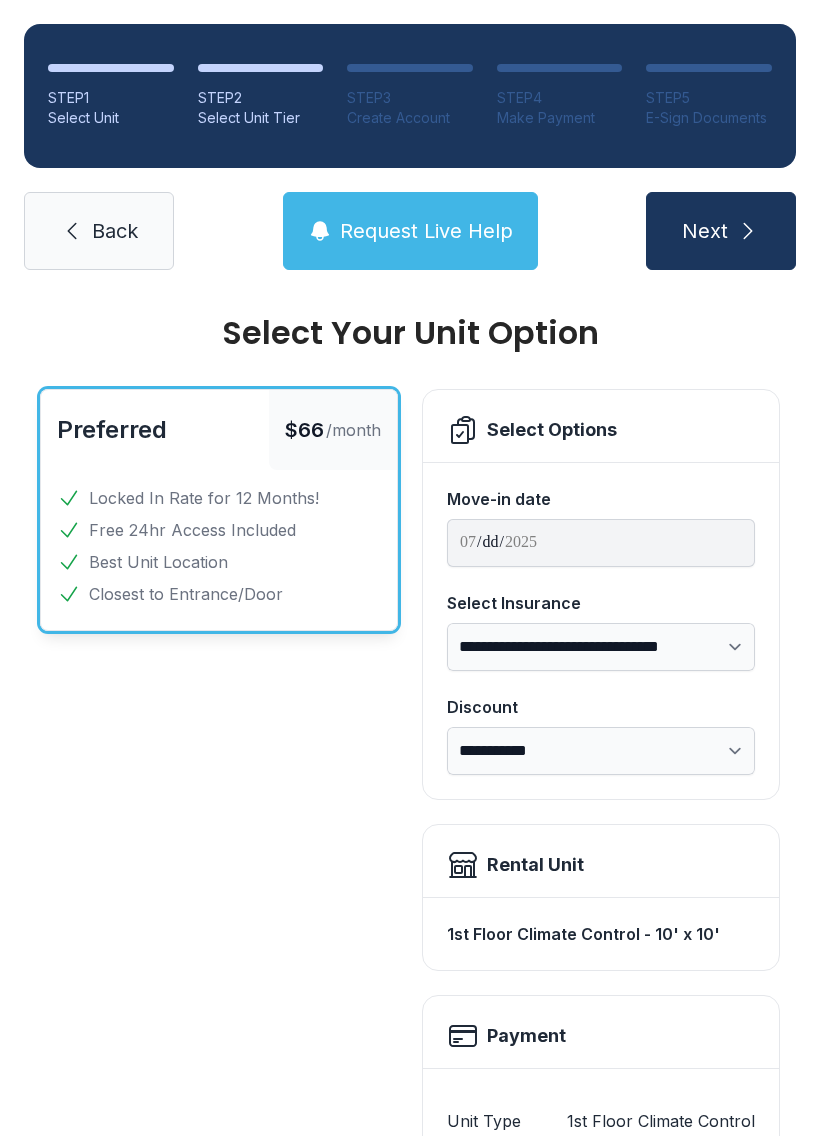 click on "Preferred $66 /month Locked In Rate for 12 Months! Free 24hr Access Included Best Unit Location Closest to Entrance/Door" at bounding box center [219, 1032] 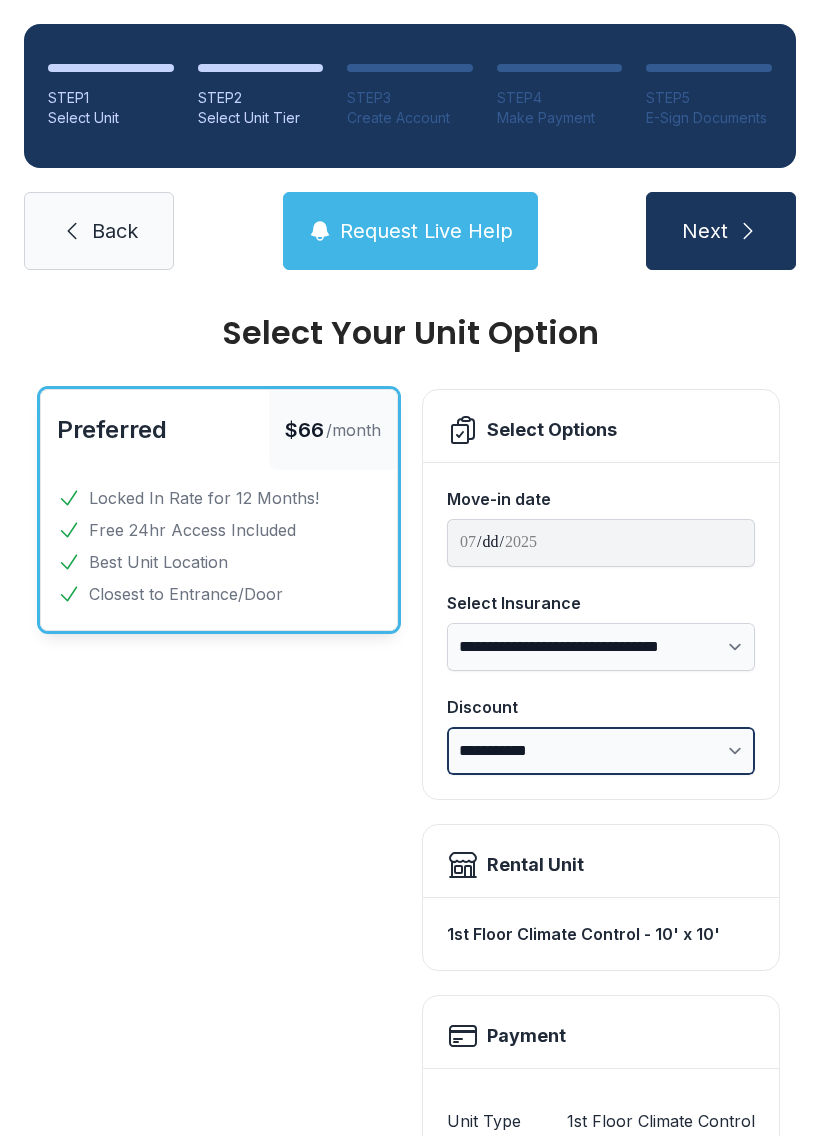 click on "**********" at bounding box center (601, 751) 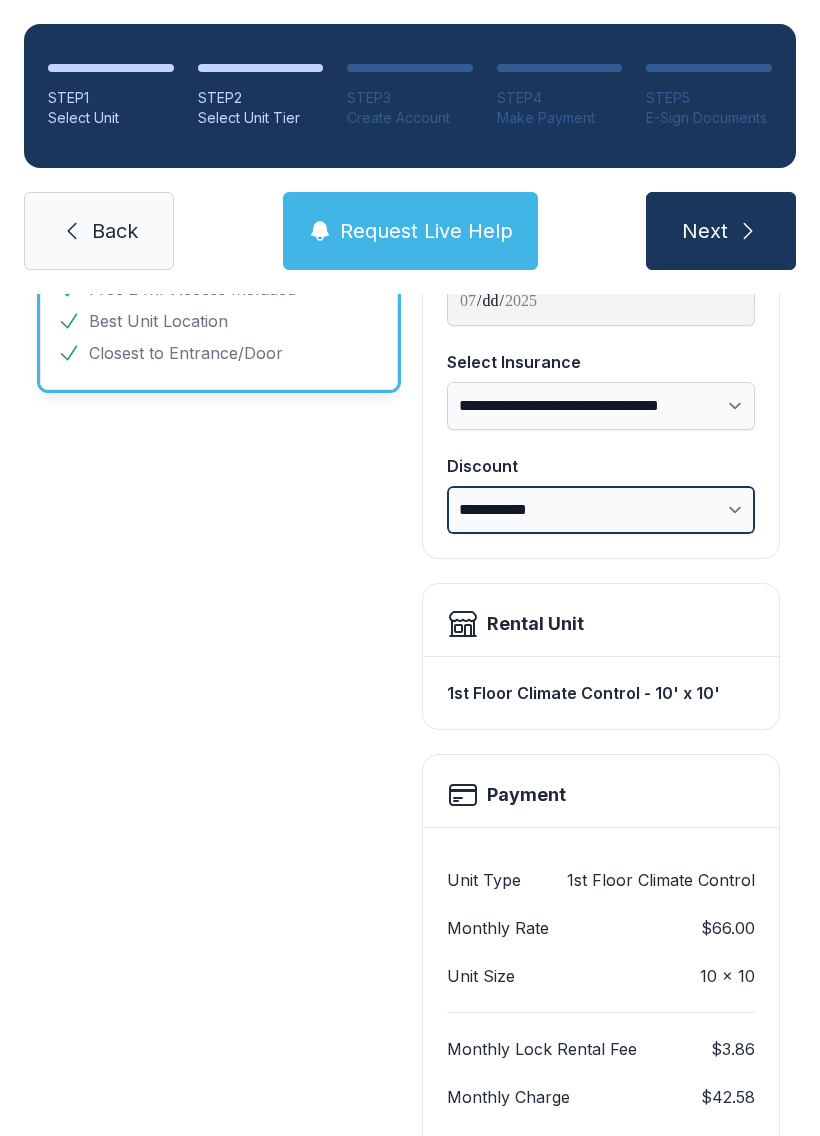 scroll, scrollTop: 260, scrollLeft: 0, axis: vertical 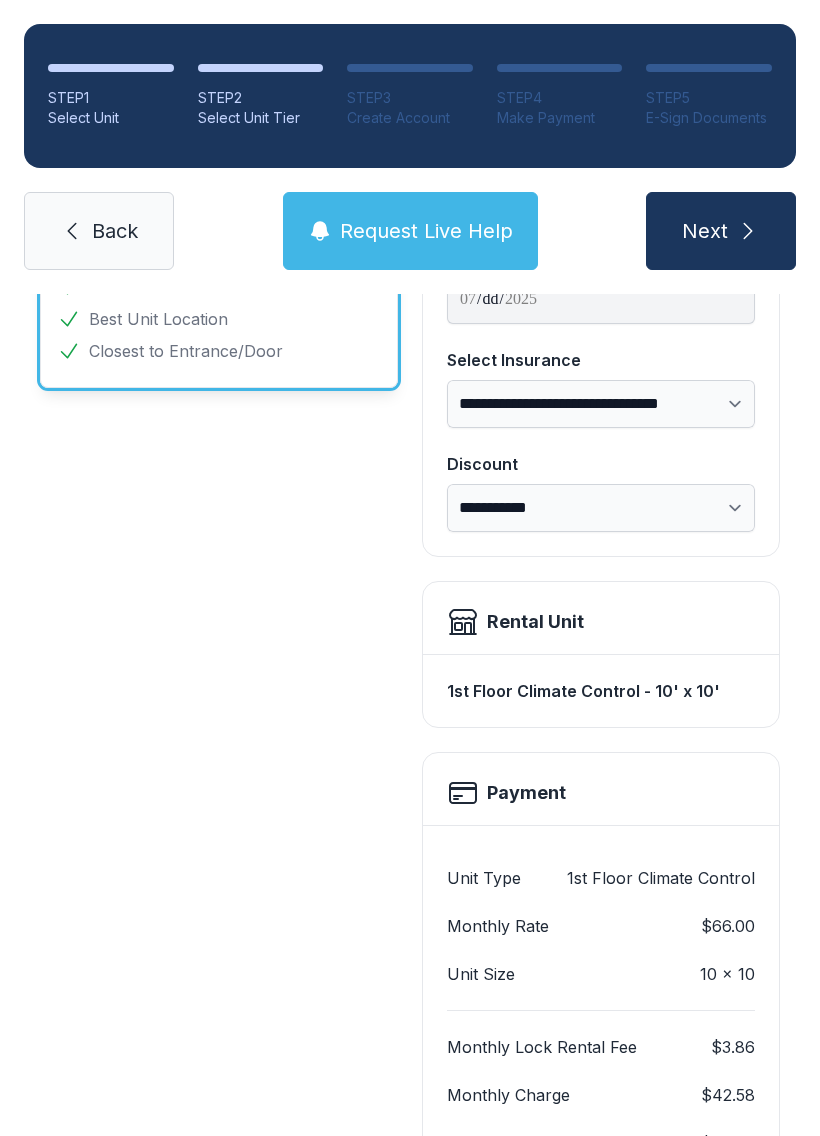 click on "Unit Type 1st Floor Climate Control Monthly Rate $66.00 Unit Size 10 x 10 Monthly Lock Rental Fee $3.86 Monthly Charge $42.58 Administrative Fee $30.00 Insurance Fee $9.03 Total $85.47 Notice: The total charge of  $85.47  will be processed as two separate transactions:  $81.61  and   $3.86 ." at bounding box center [601, 1128] 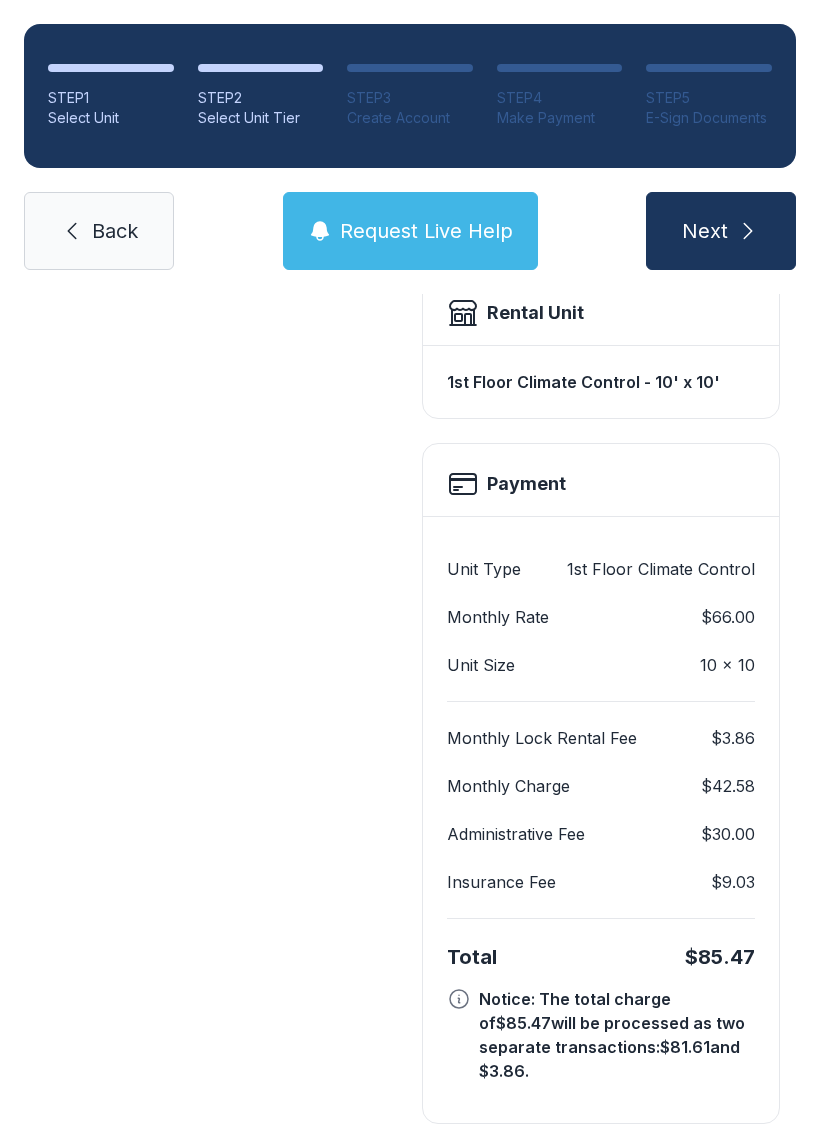 scroll, scrollTop: 569, scrollLeft: 0, axis: vertical 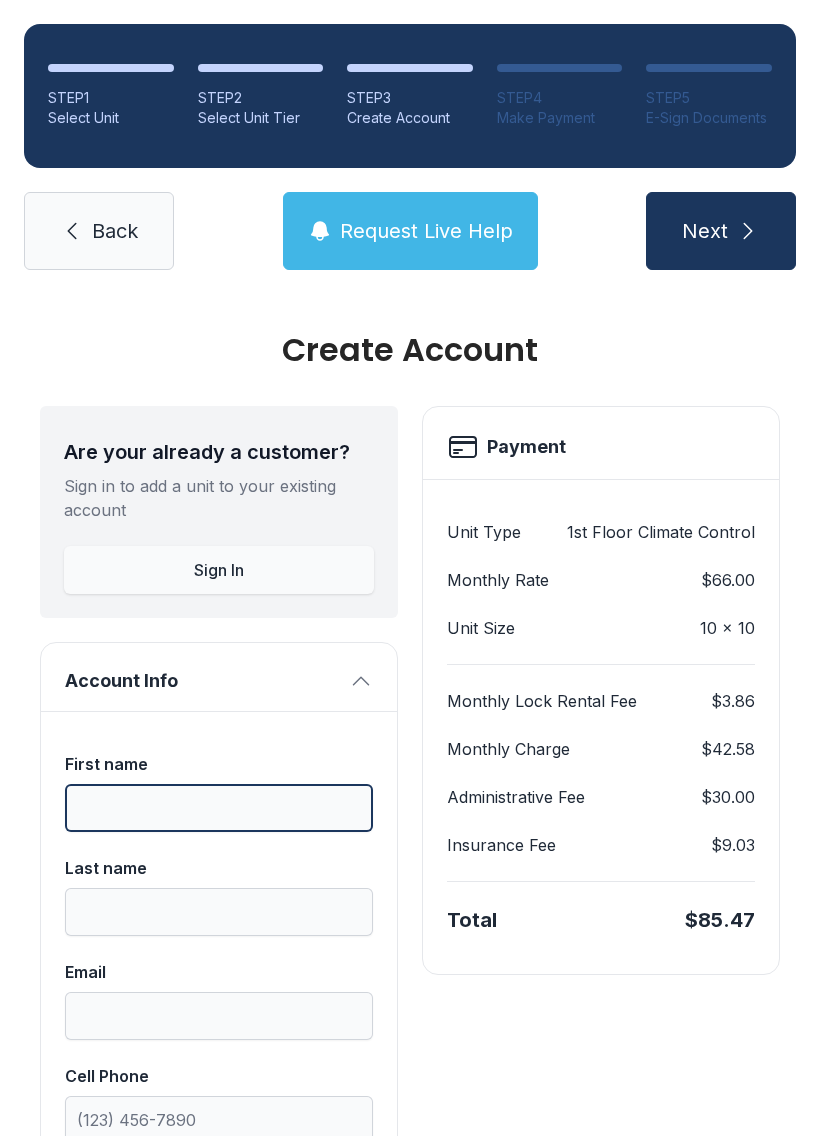 click on "First name" at bounding box center [219, 808] 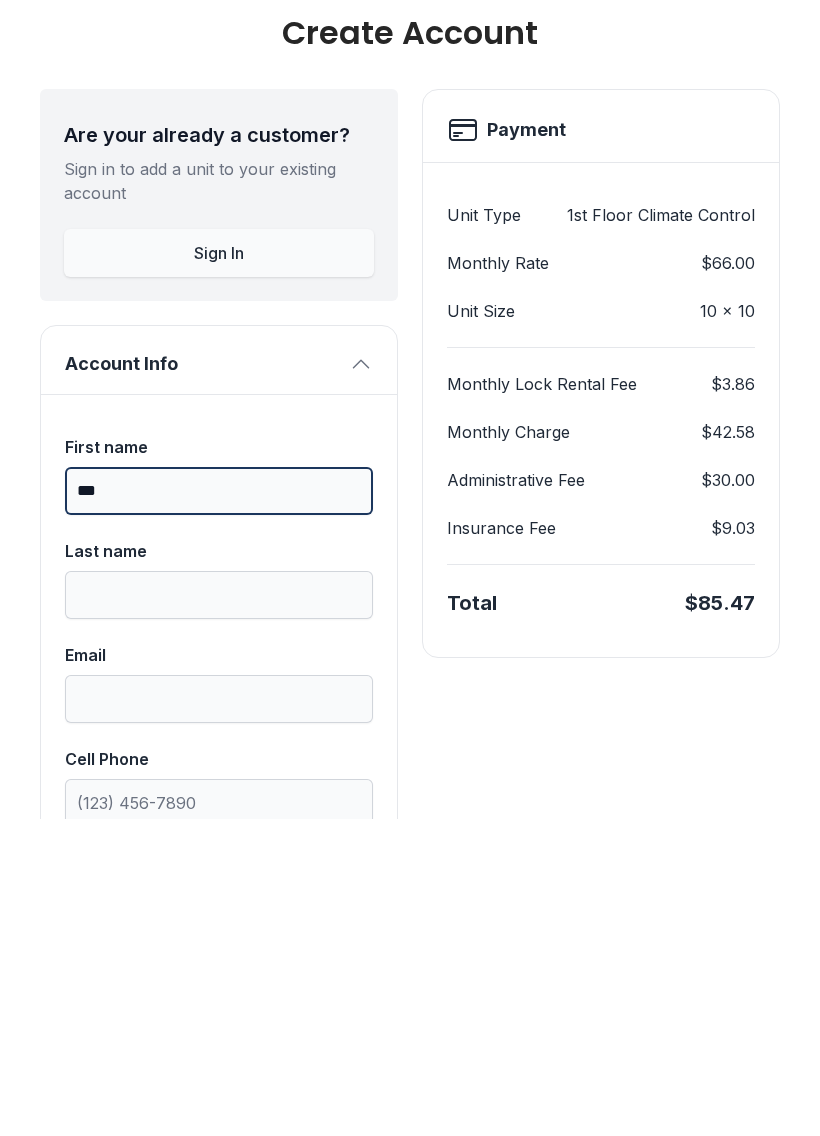 type on "***" 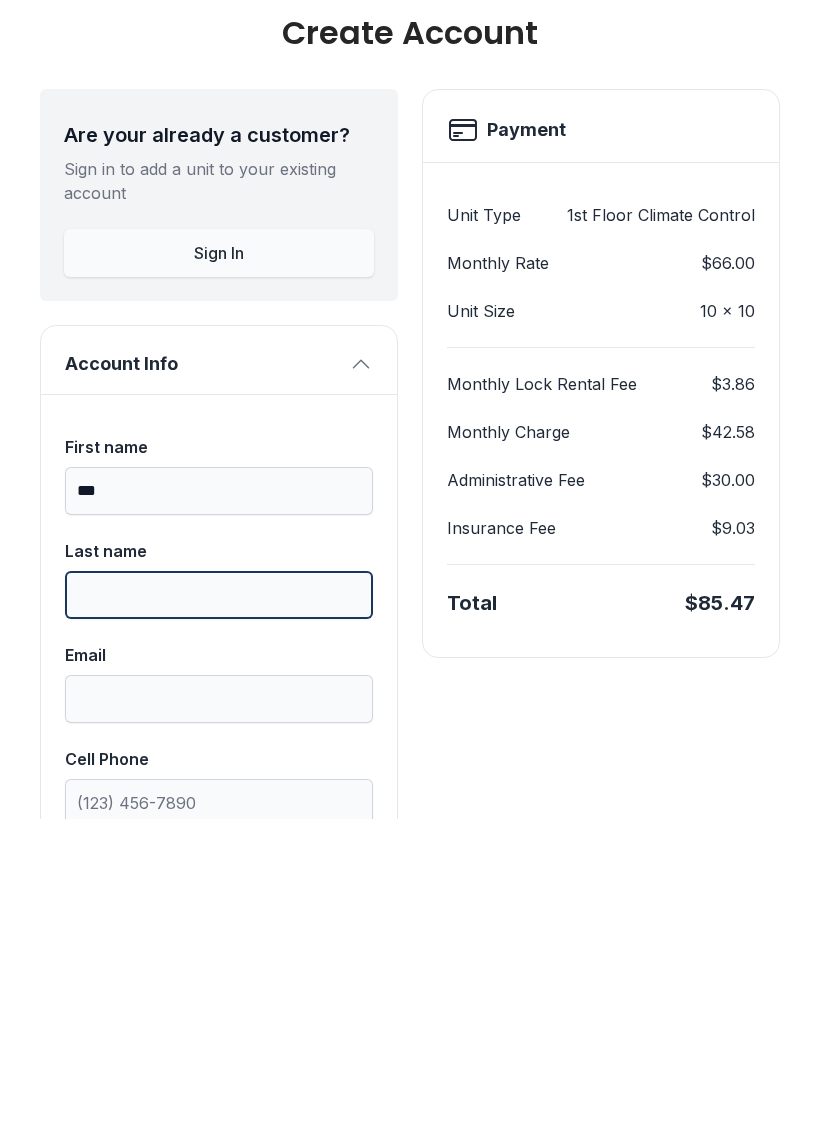 click on "Last name" at bounding box center [219, 912] 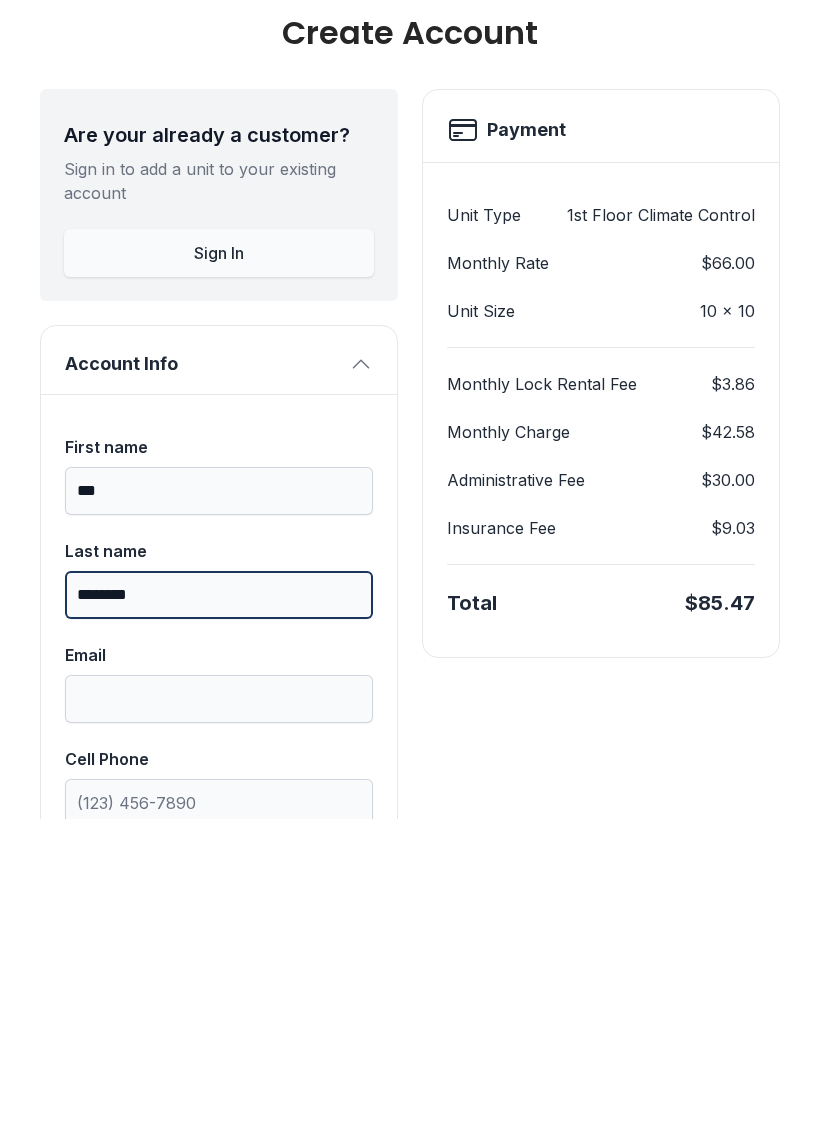 type on "********" 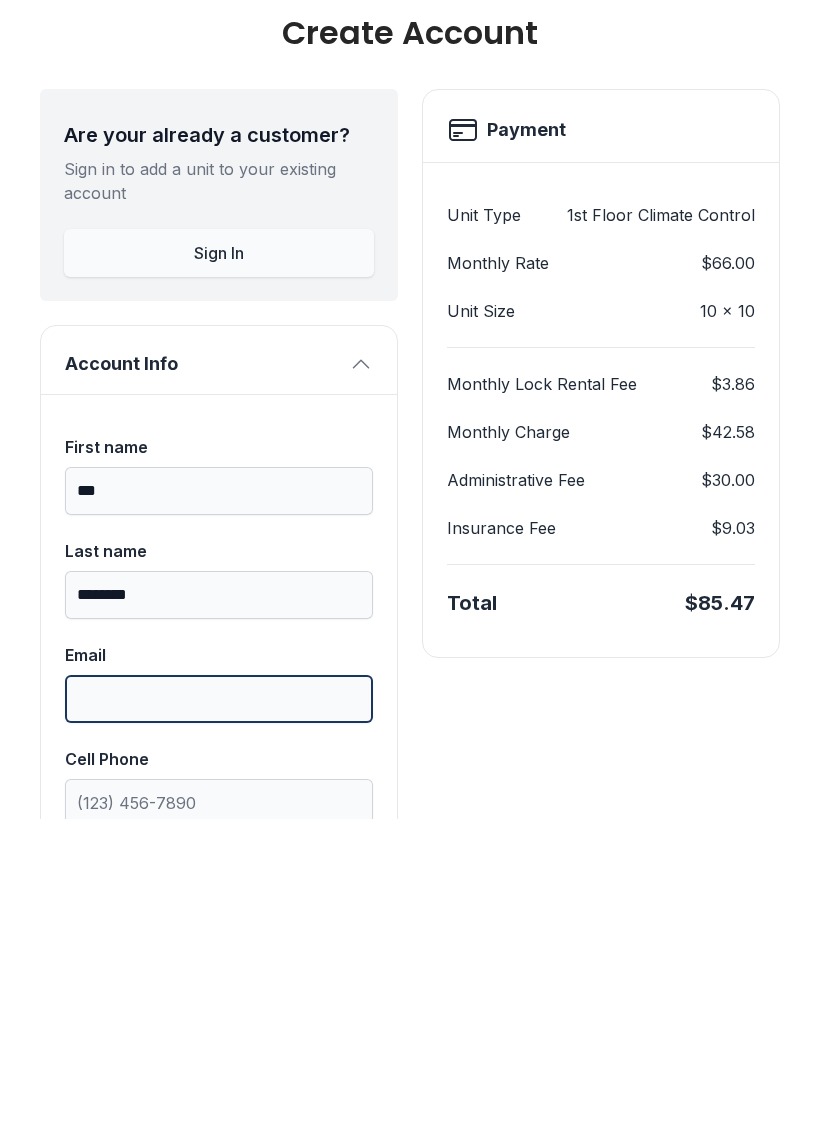 click on "Email" at bounding box center [219, 1016] 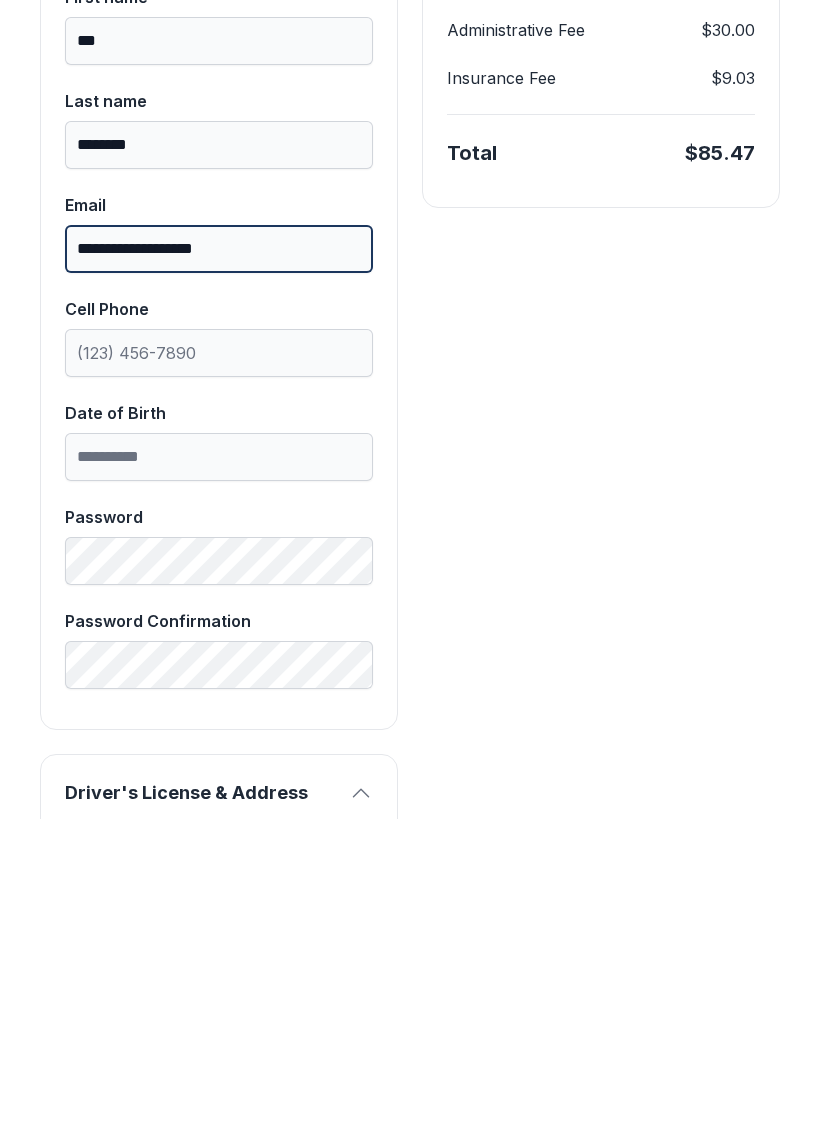 scroll, scrollTop: 452, scrollLeft: 0, axis: vertical 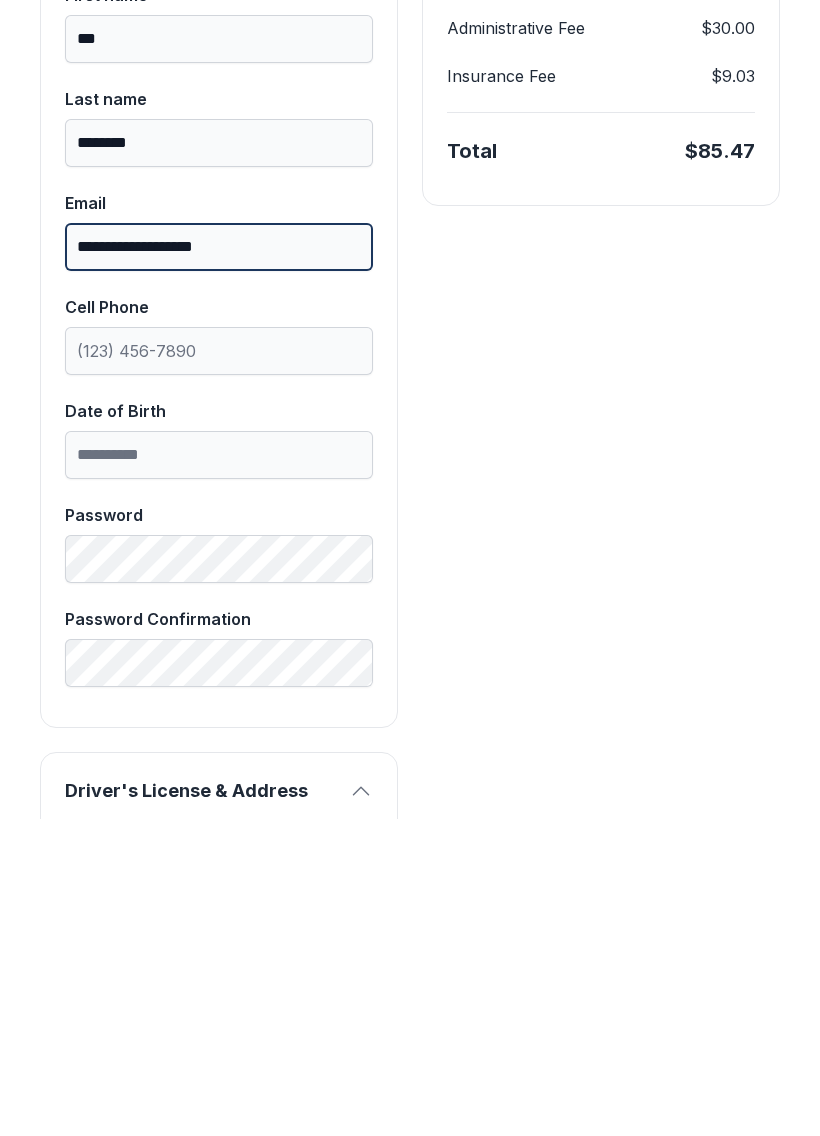 type on "**********" 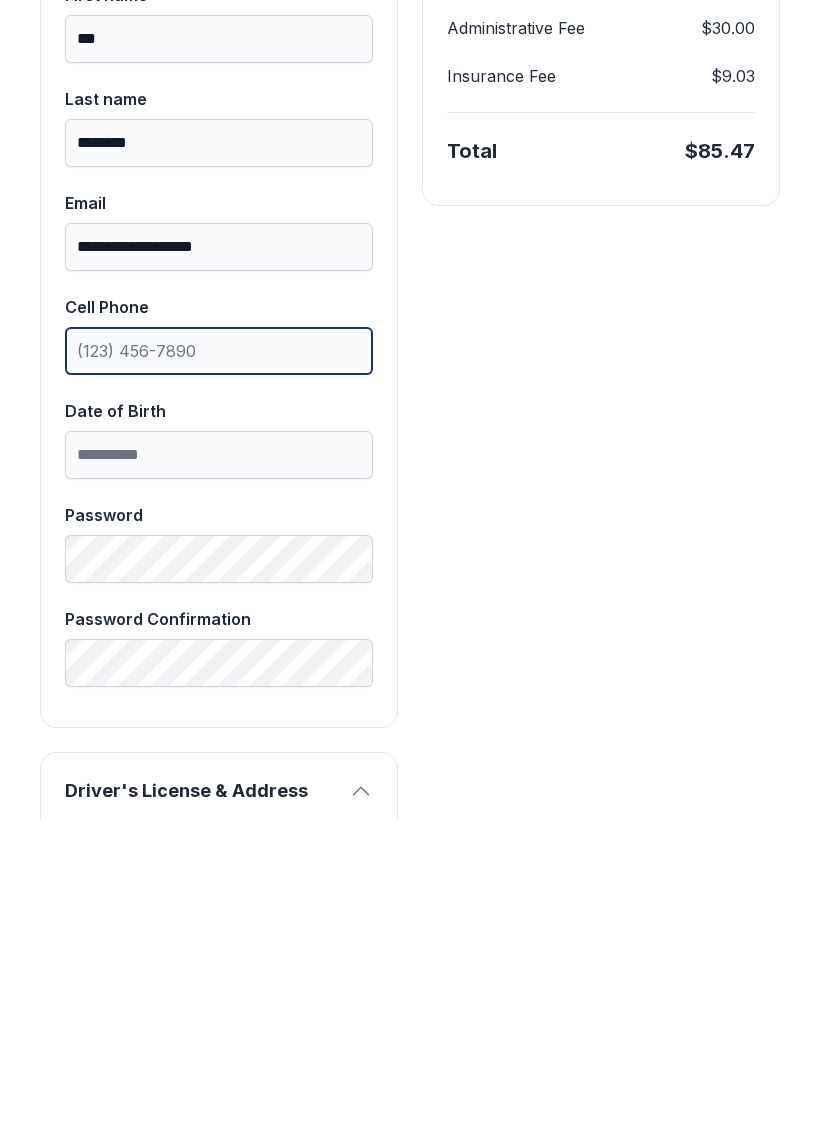 click on "Cell Phone" at bounding box center [219, 668] 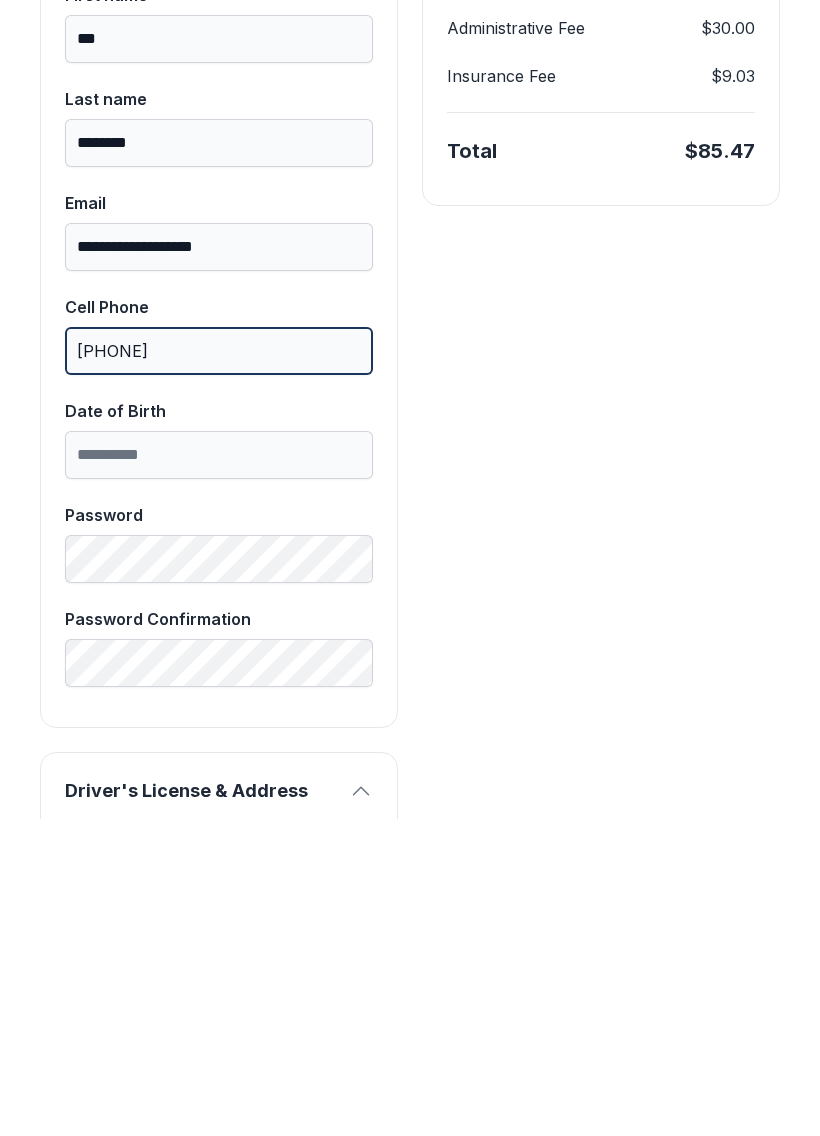 type on "[PHONE]" 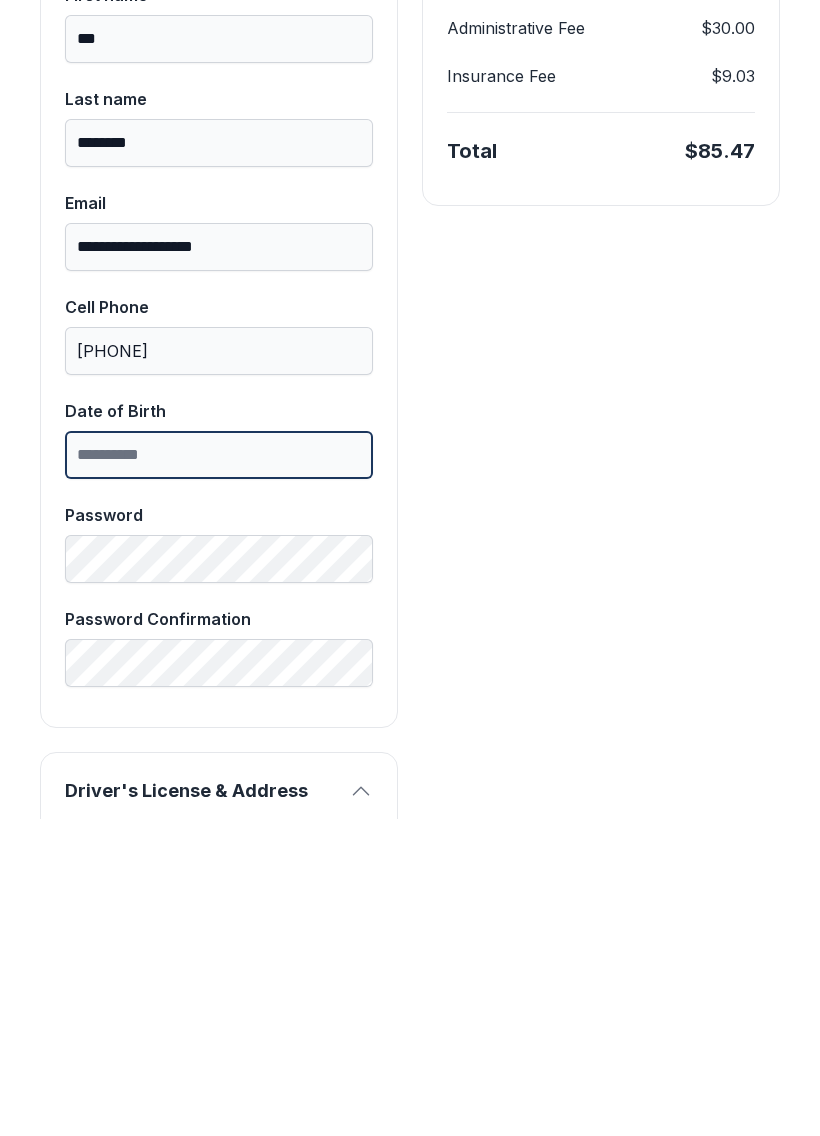 click on "Date of Birth" at bounding box center (219, 772) 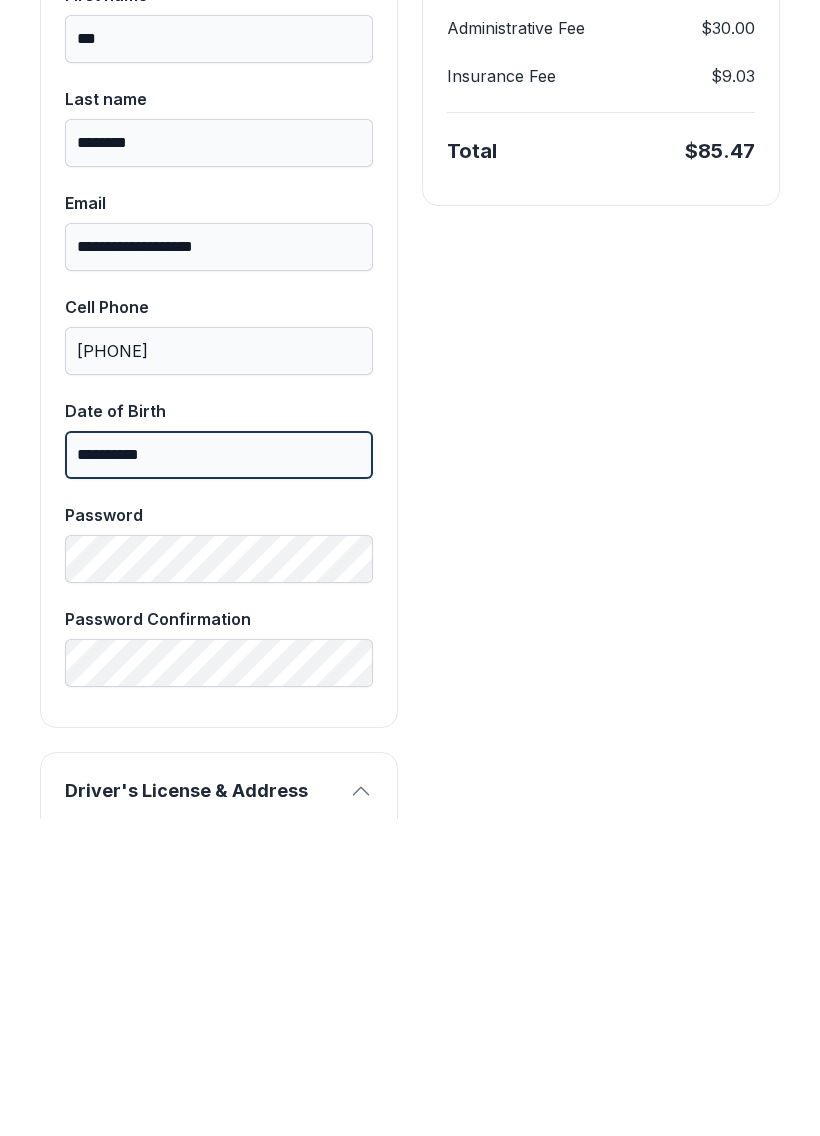 type on "**********" 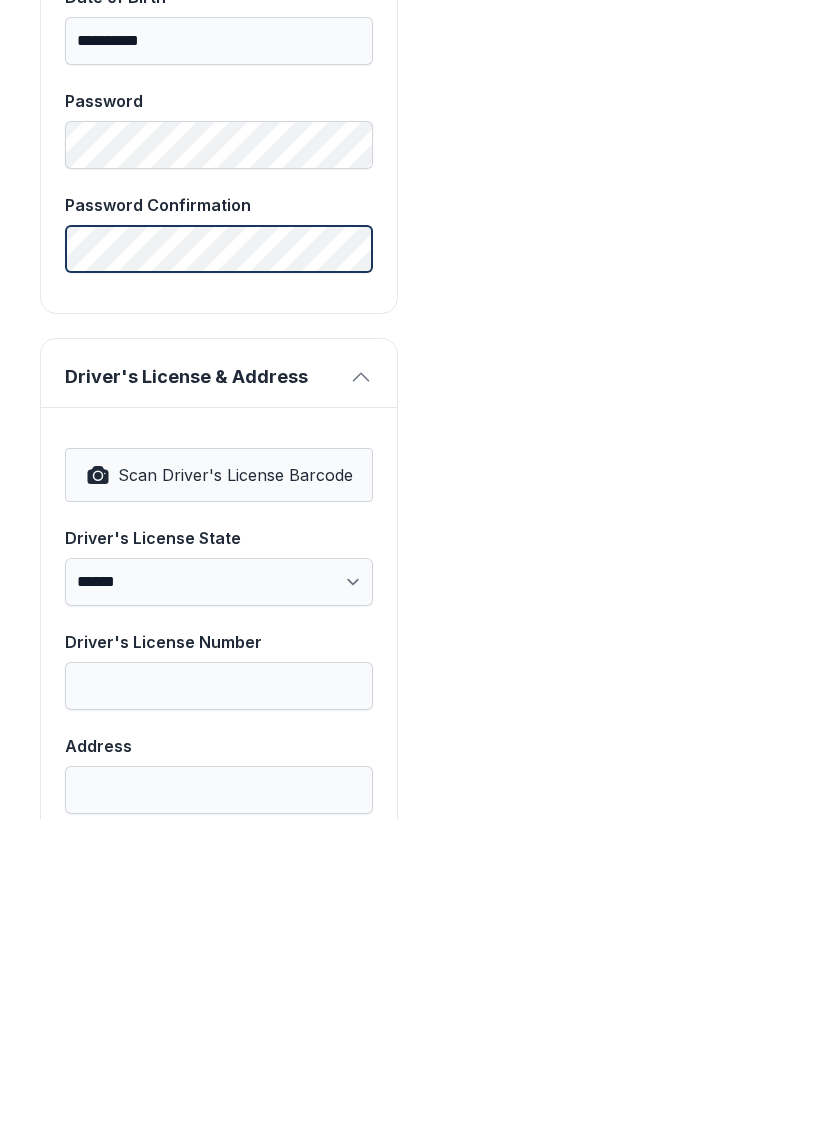 scroll, scrollTop: 873, scrollLeft: 0, axis: vertical 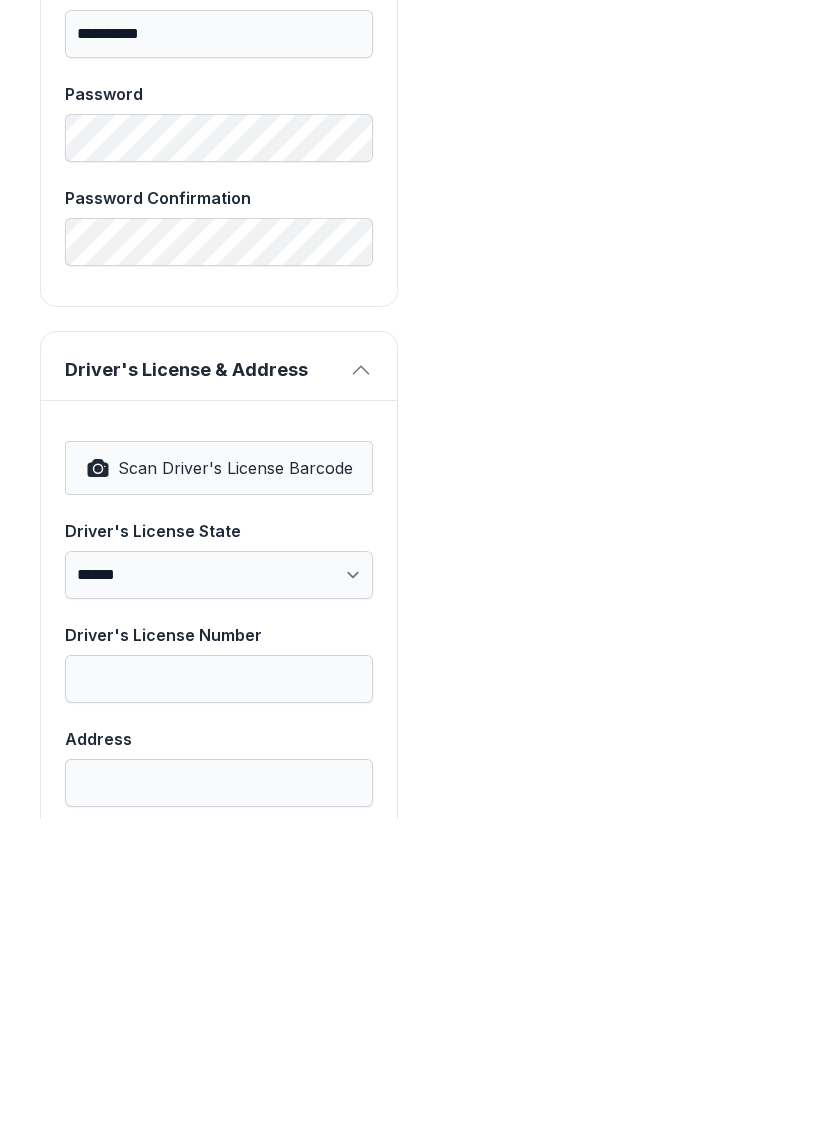 click on "Scan Driver's License Barcode" at bounding box center [235, 785] 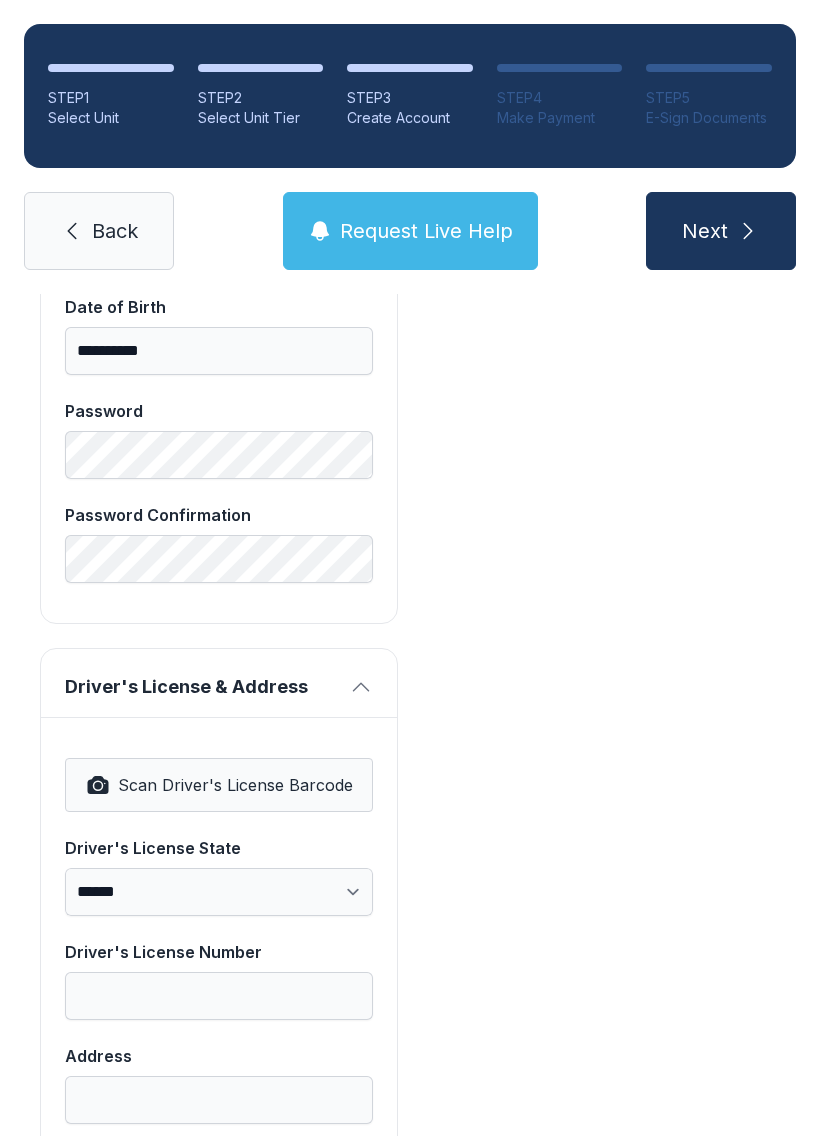 select on "**" 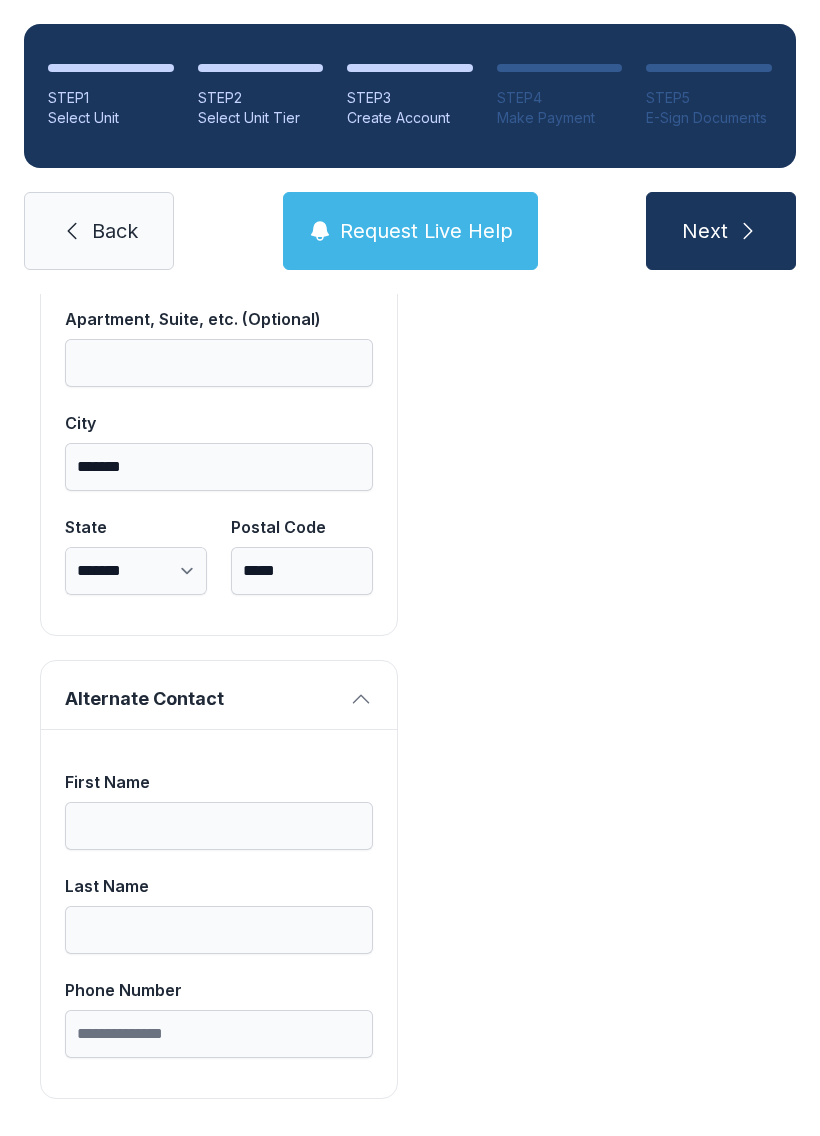 scroll, scrollTop: 1713, scrollLeft: 0, axis: vertical 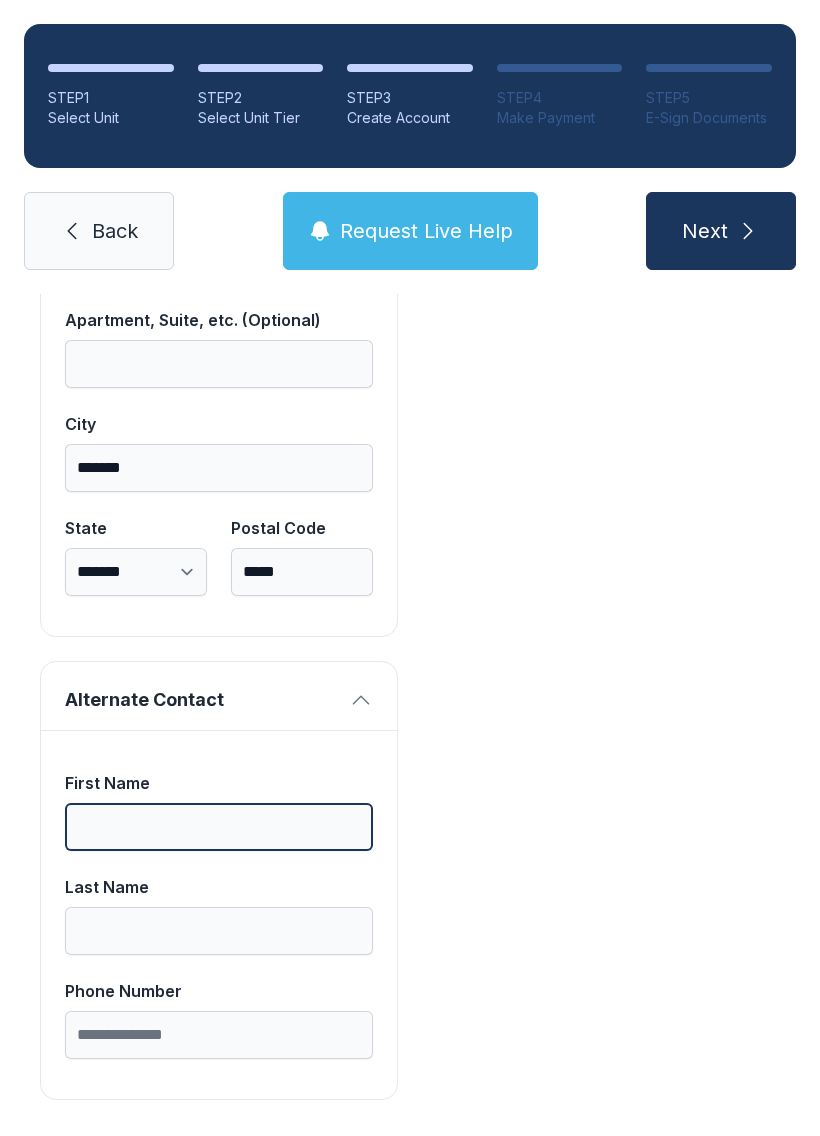 click on "First Name" at bounding box center [219, 827] 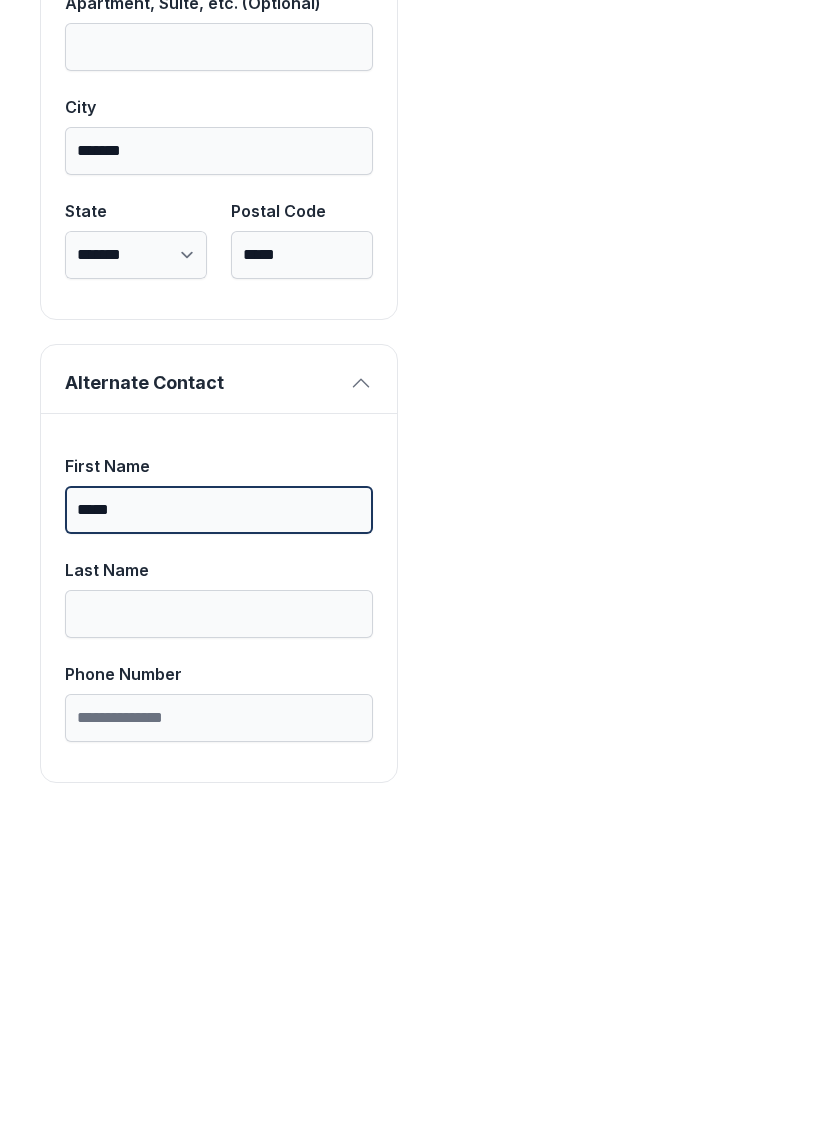 type on "*****" 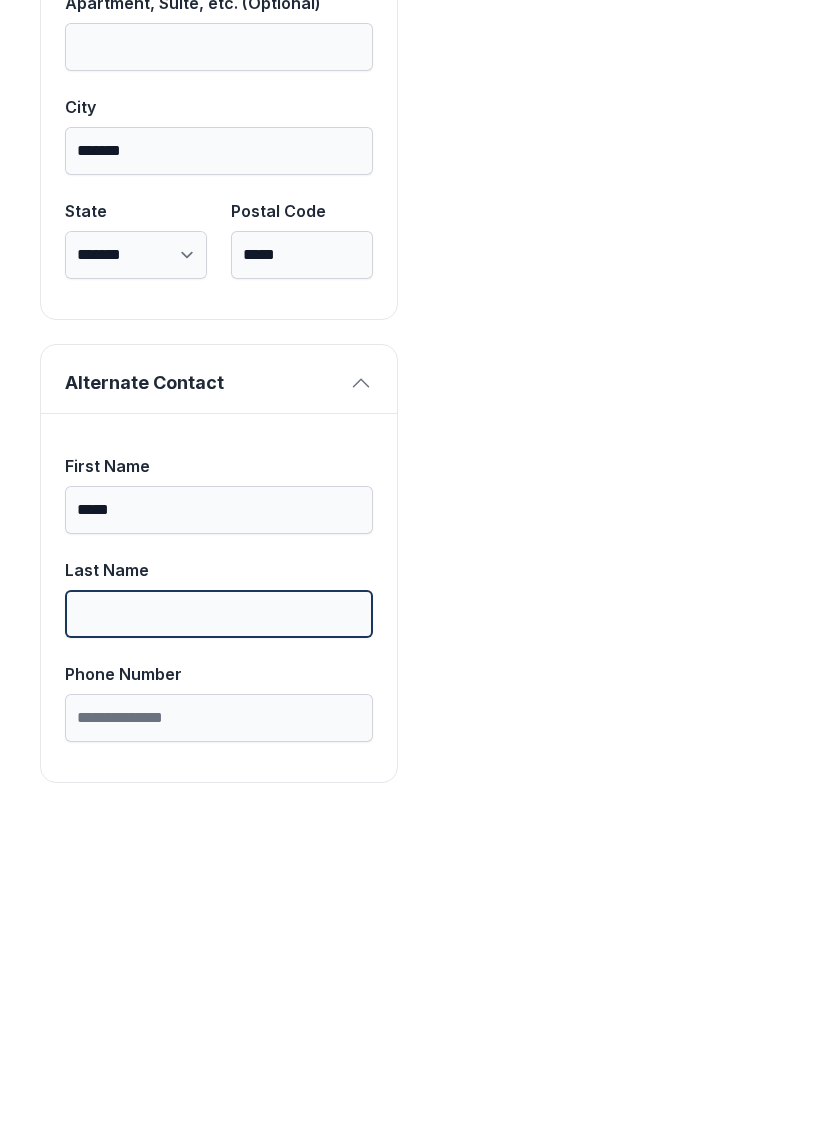 click on "Last Name" at bounding box center (219, 931) 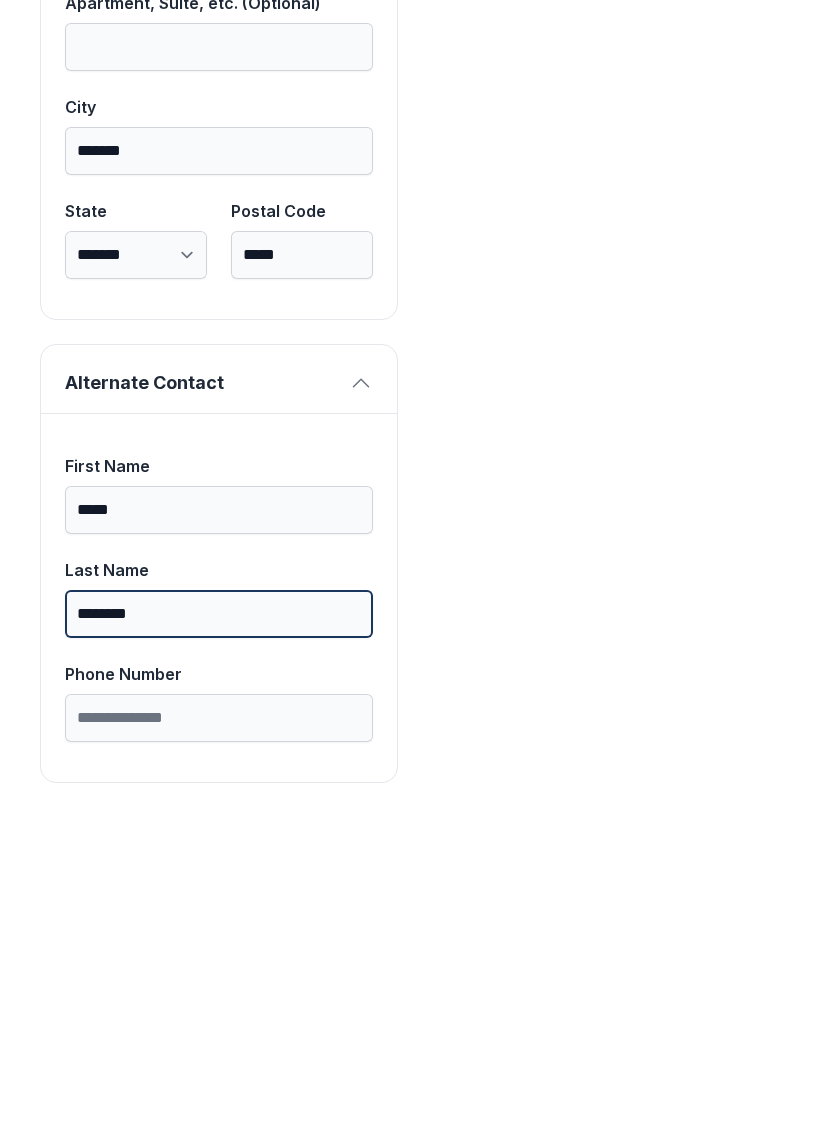type on "********" 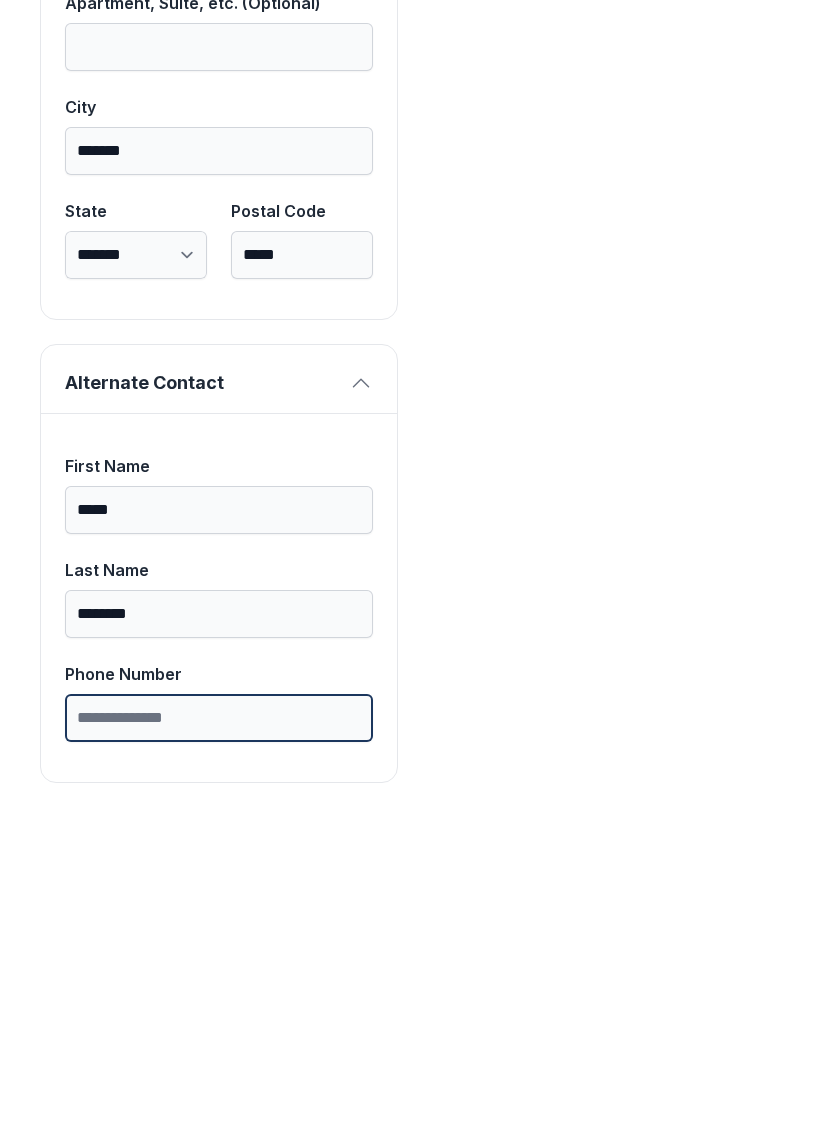 click on "Phone Number" at bounding box center [219, 1035] 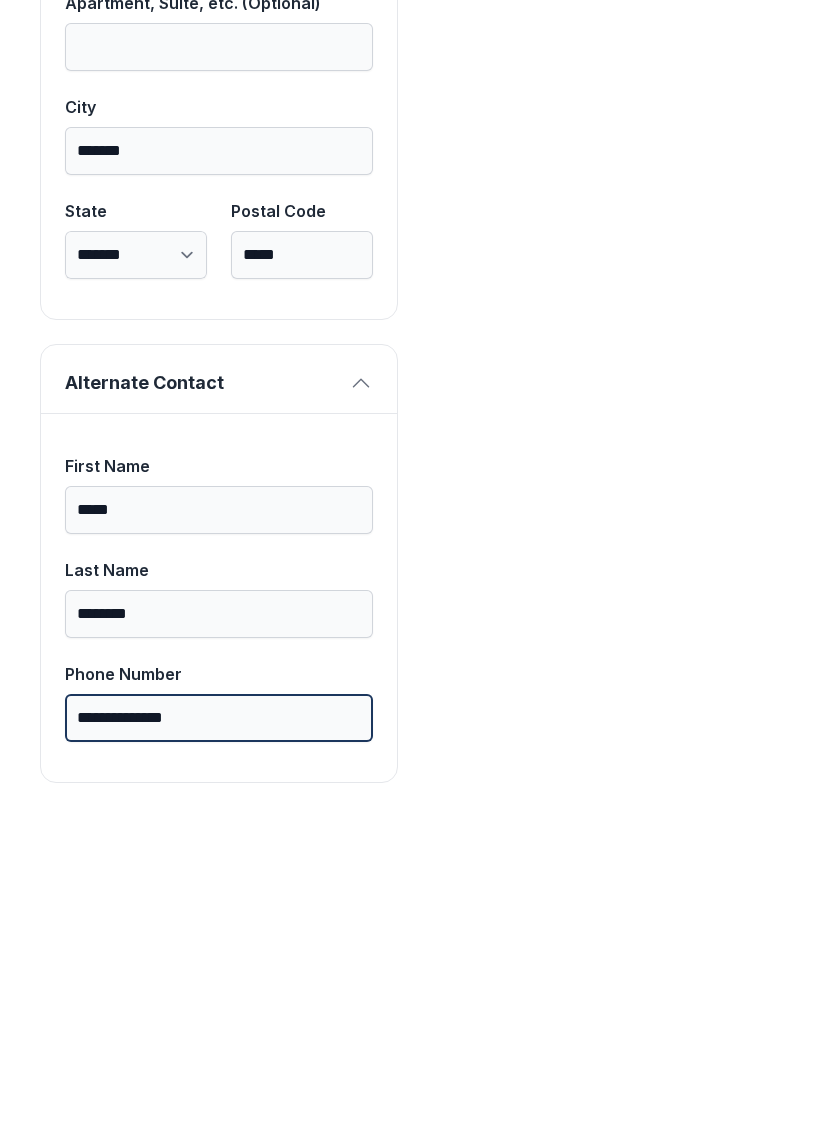 type on "**********" 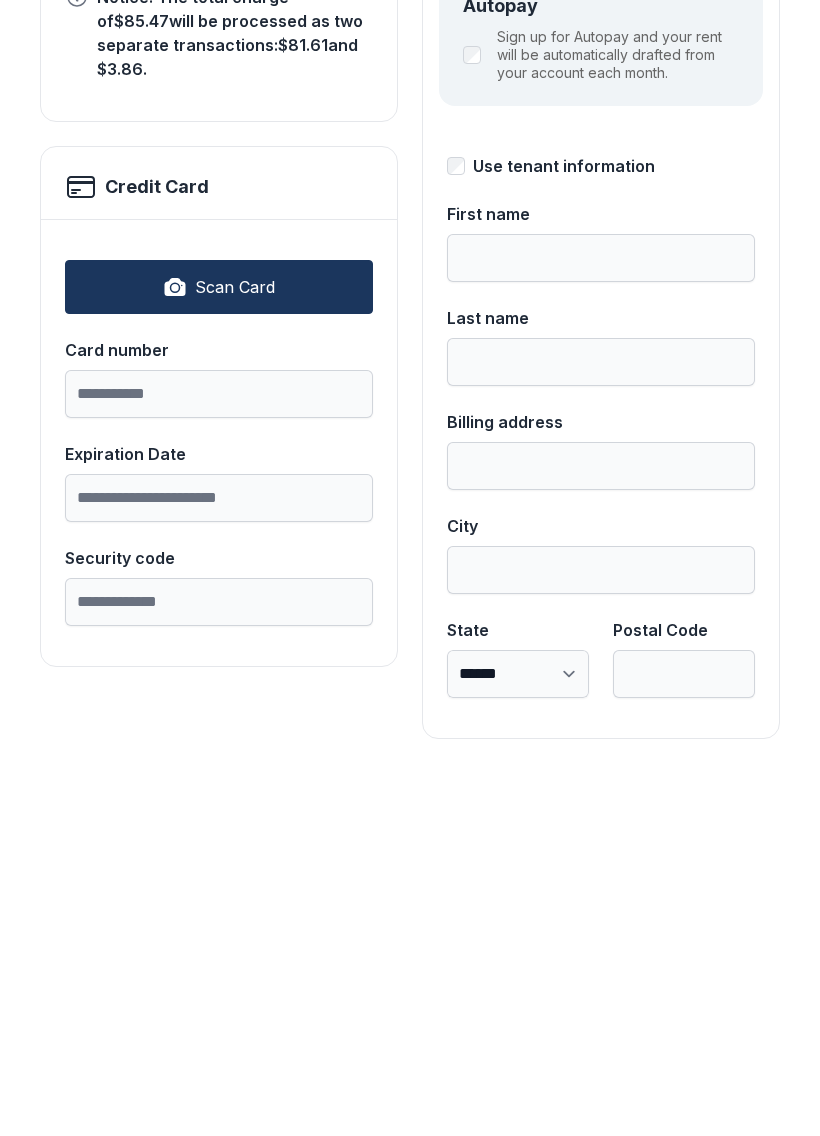 scroll, scrollTop: 0, scrollLeft: 0, axis: both 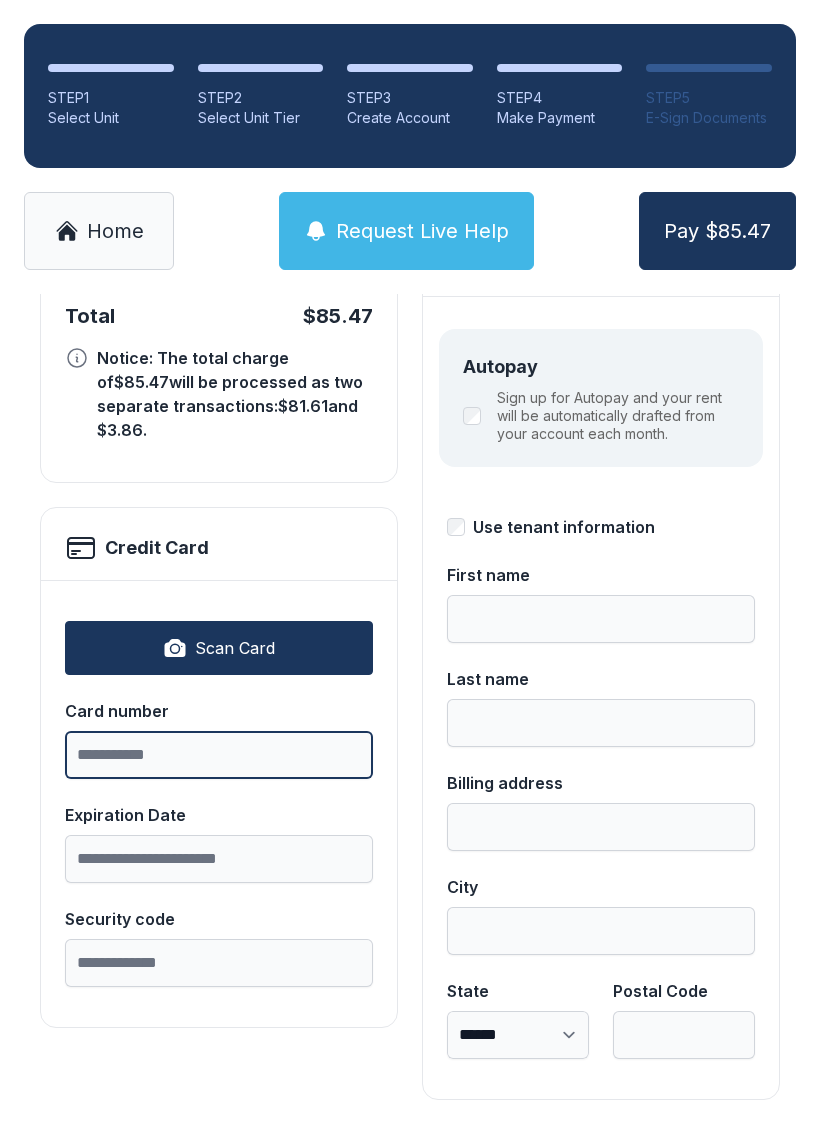 click on "Card number" at bounding box center [219, 755] 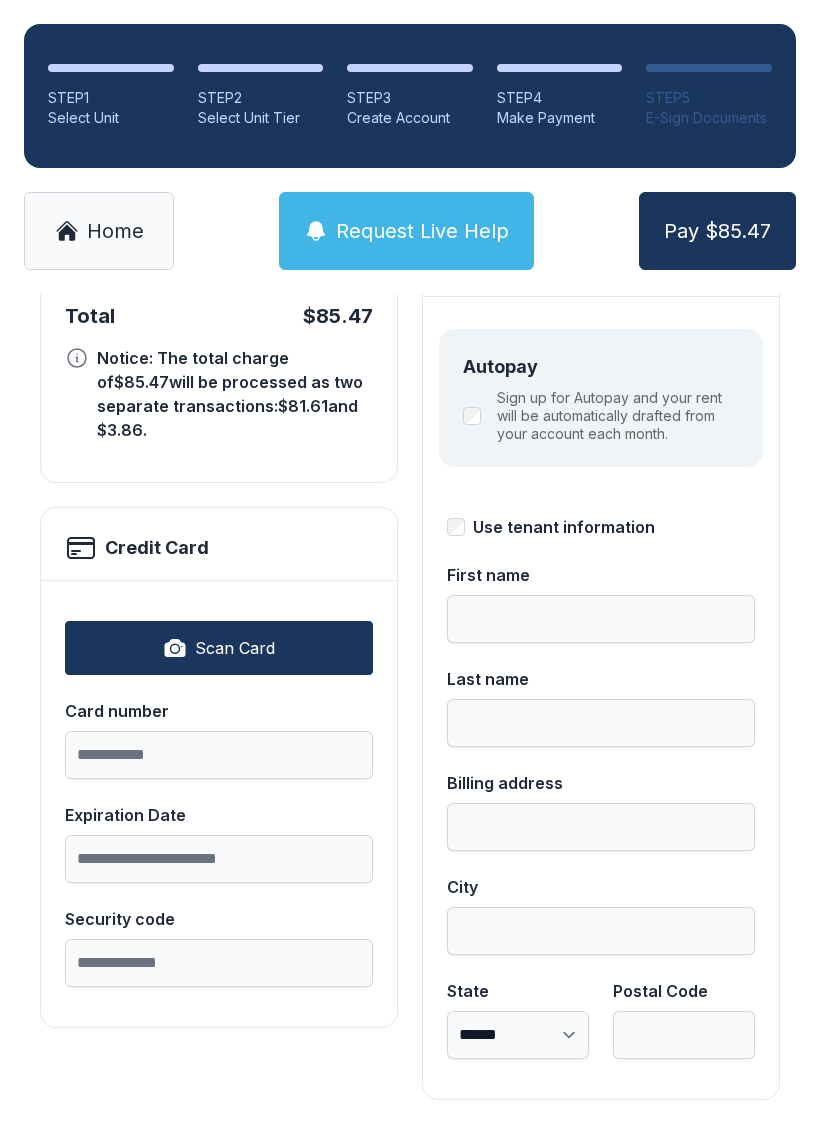 click on "Scan Card" at bounding box center [235, 648] 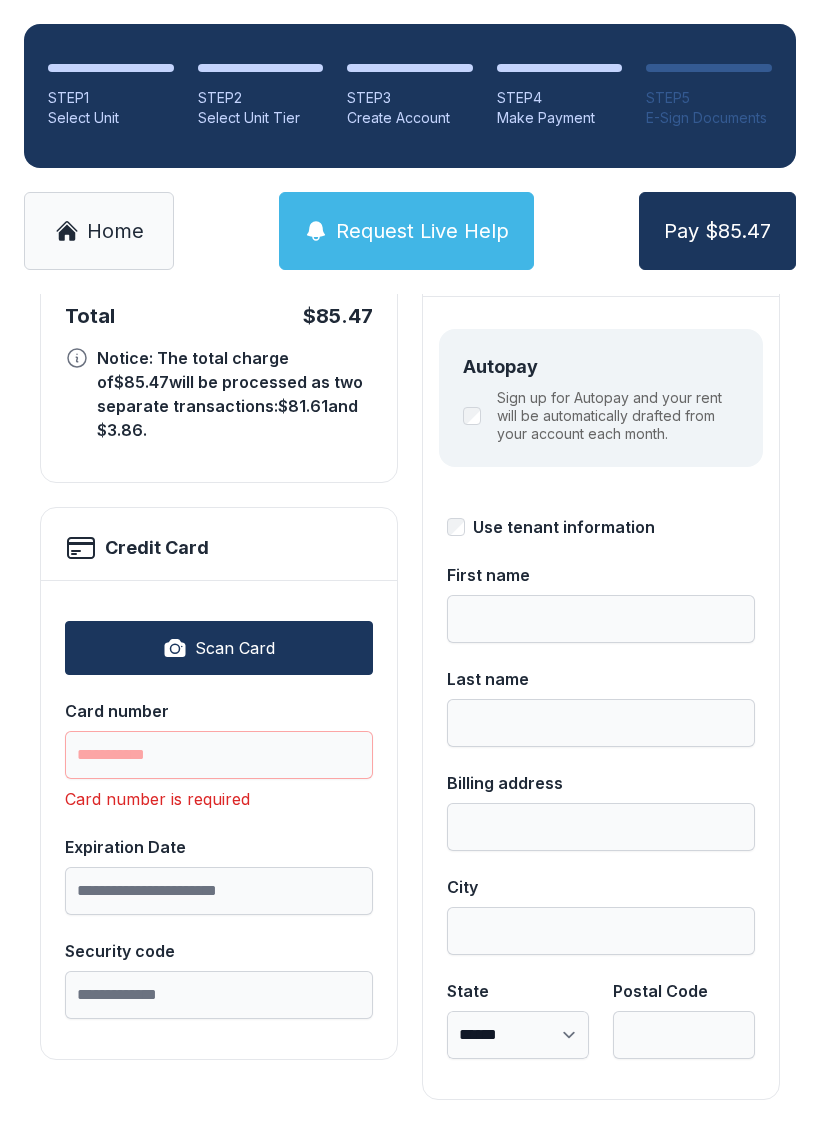 click on "Scan Card" at bounding box center [219, 648] 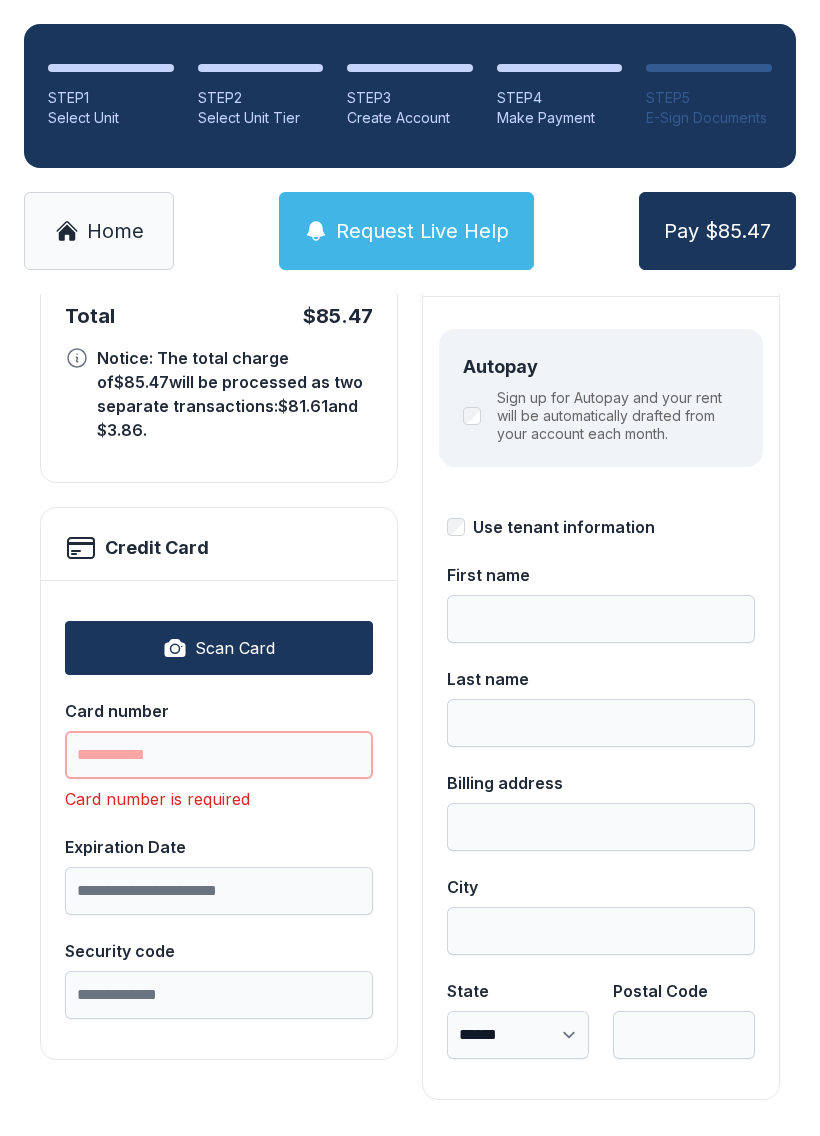 click on "Card number" at bounding box center [219, 755] 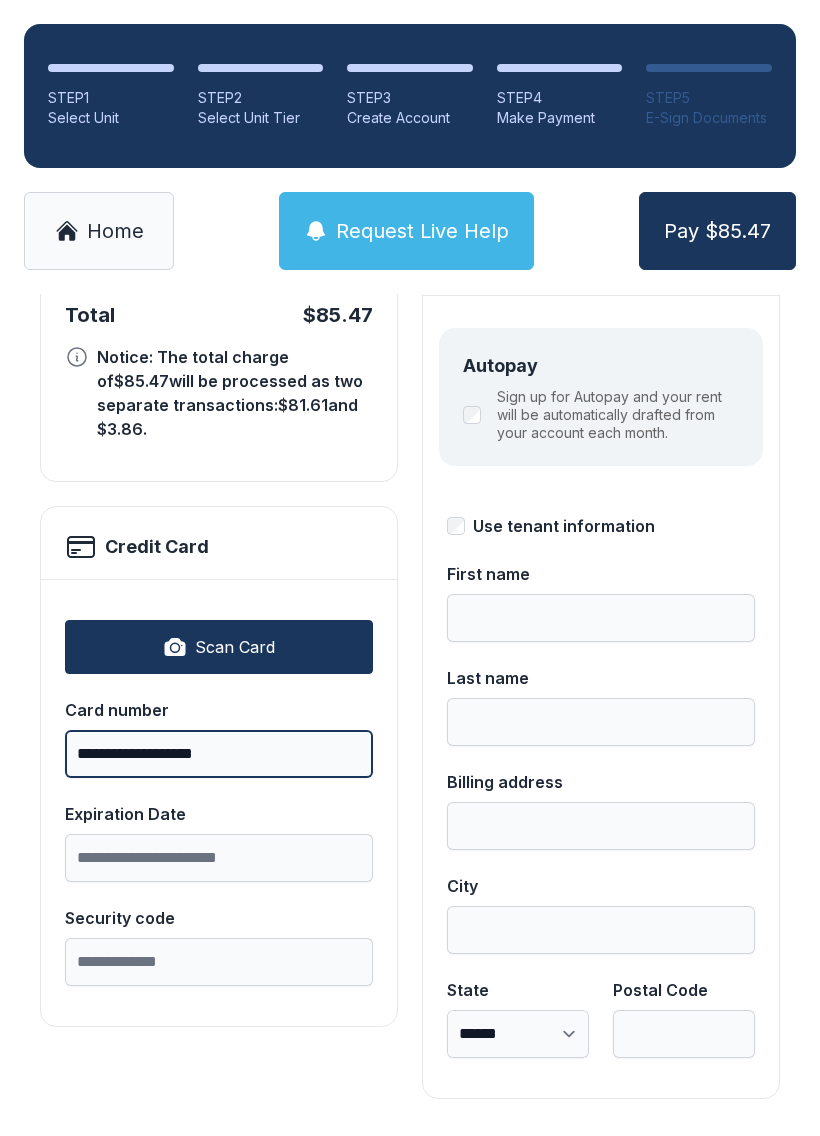 scroll, scrollTop: 218, scrollLeft: 0, axis: vertical 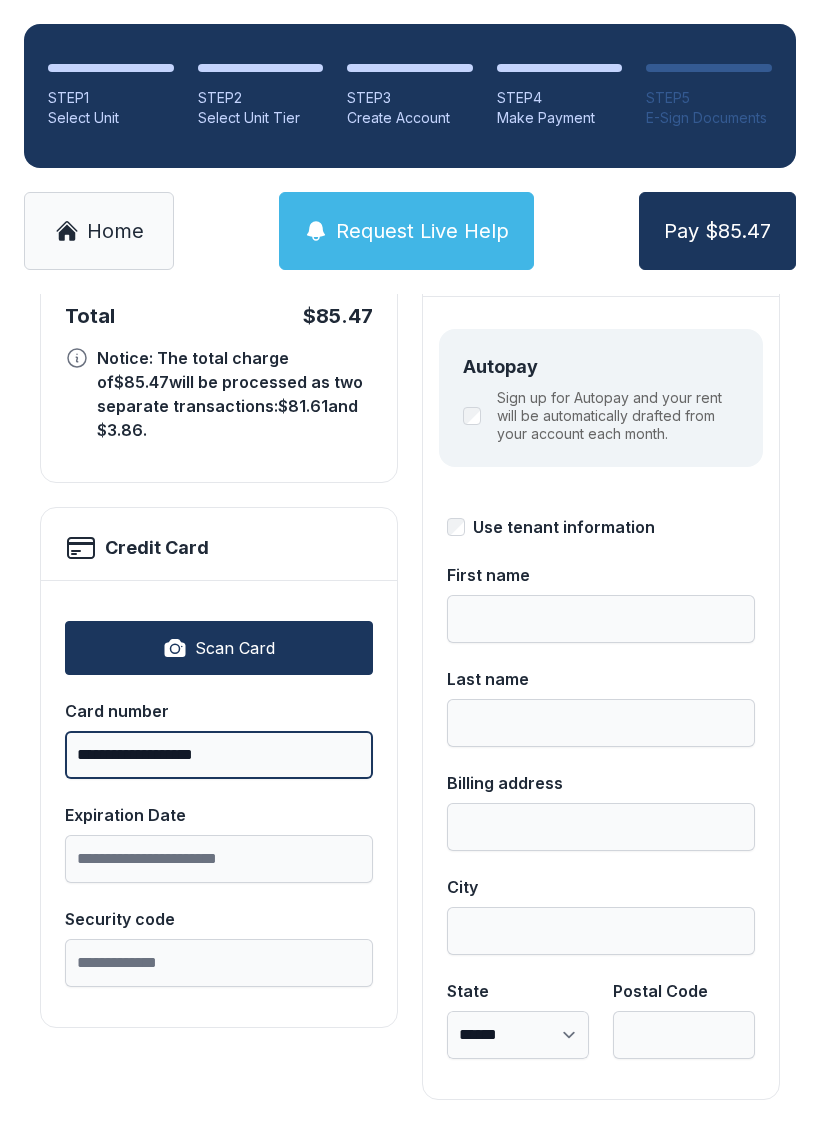 type on "**********" 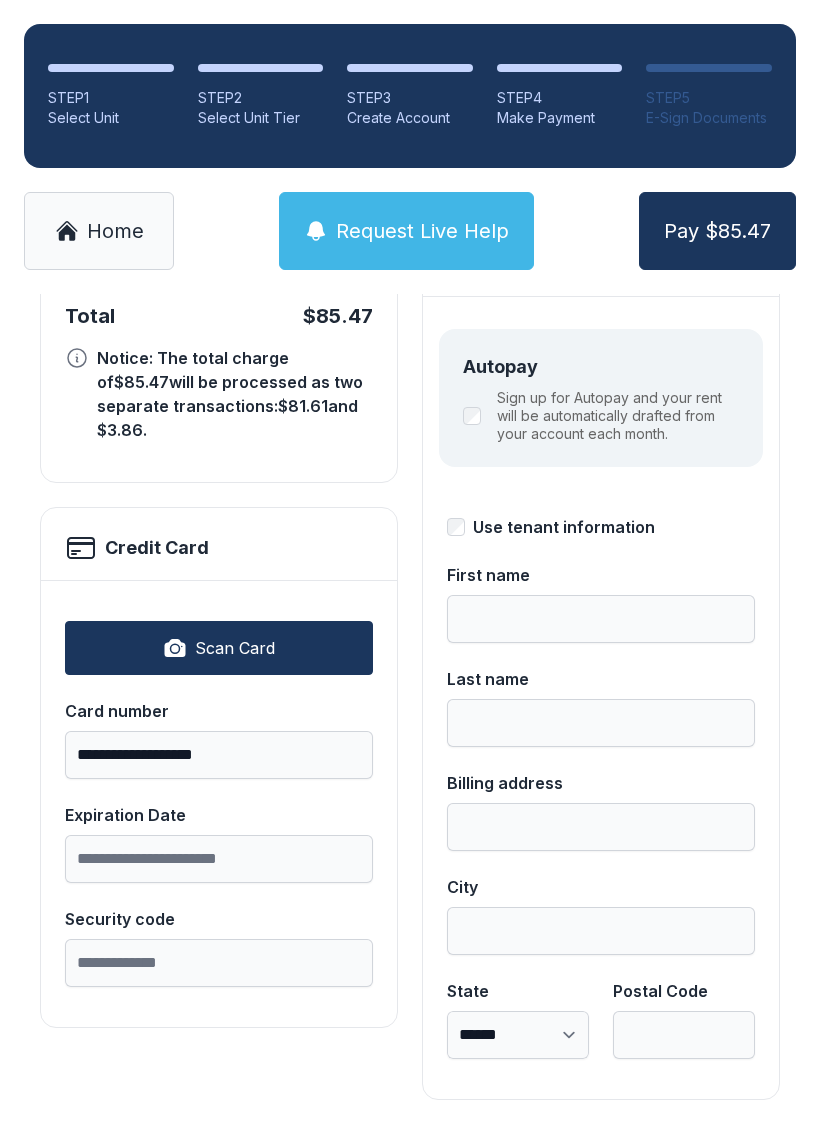 click on "Expiration Date" at bounding box center [219, 815] 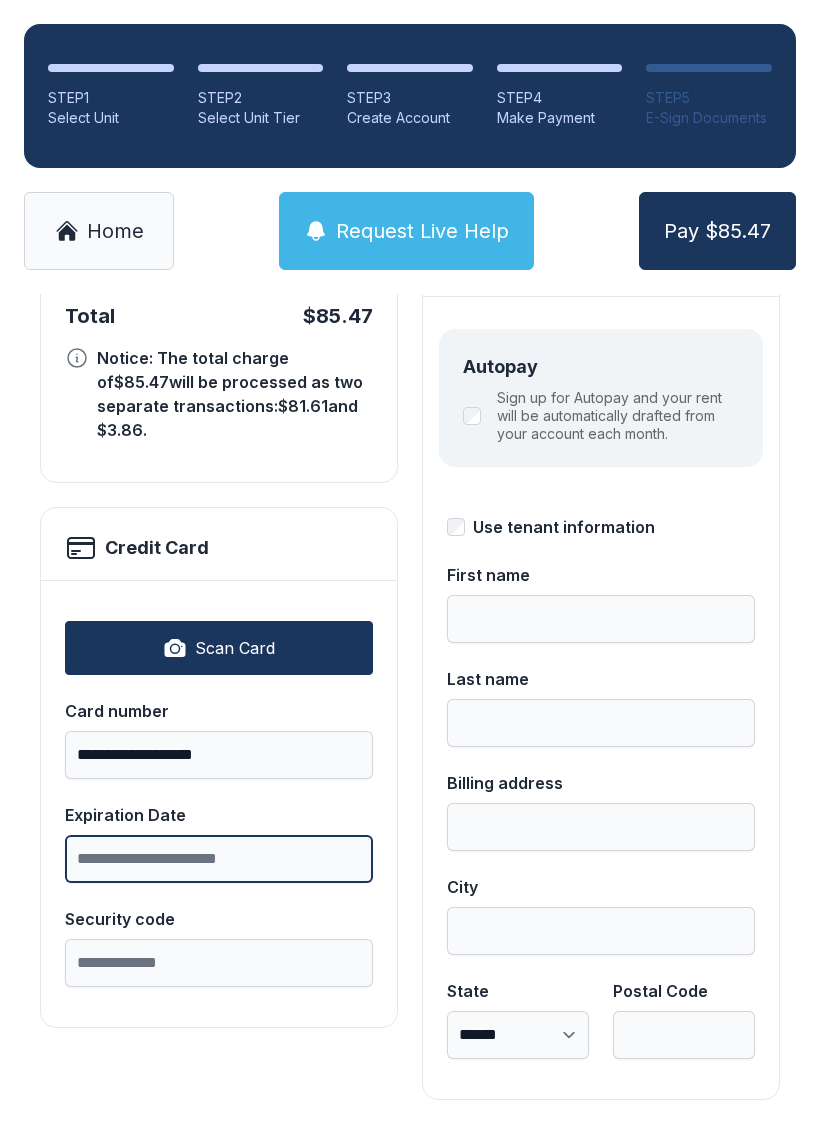 scroll, scrollTop: 44, scrollLeft: 0, axis: vertical 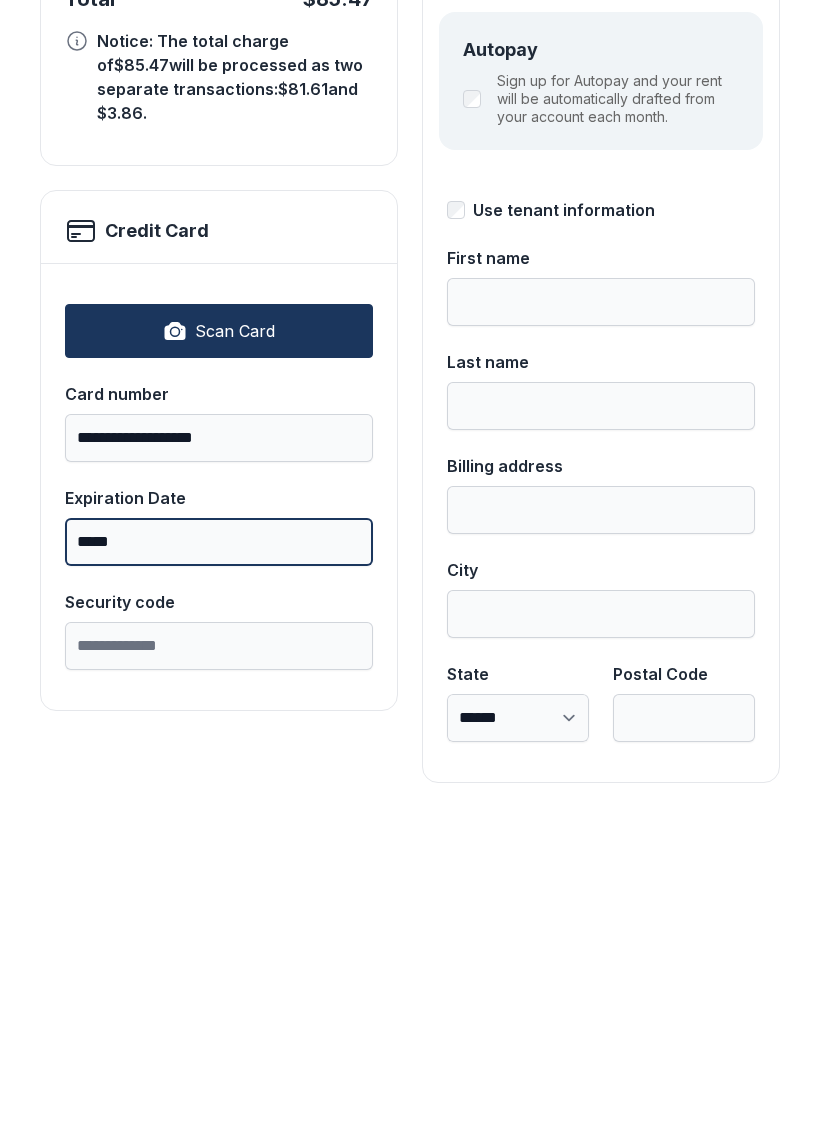 type on "*****" 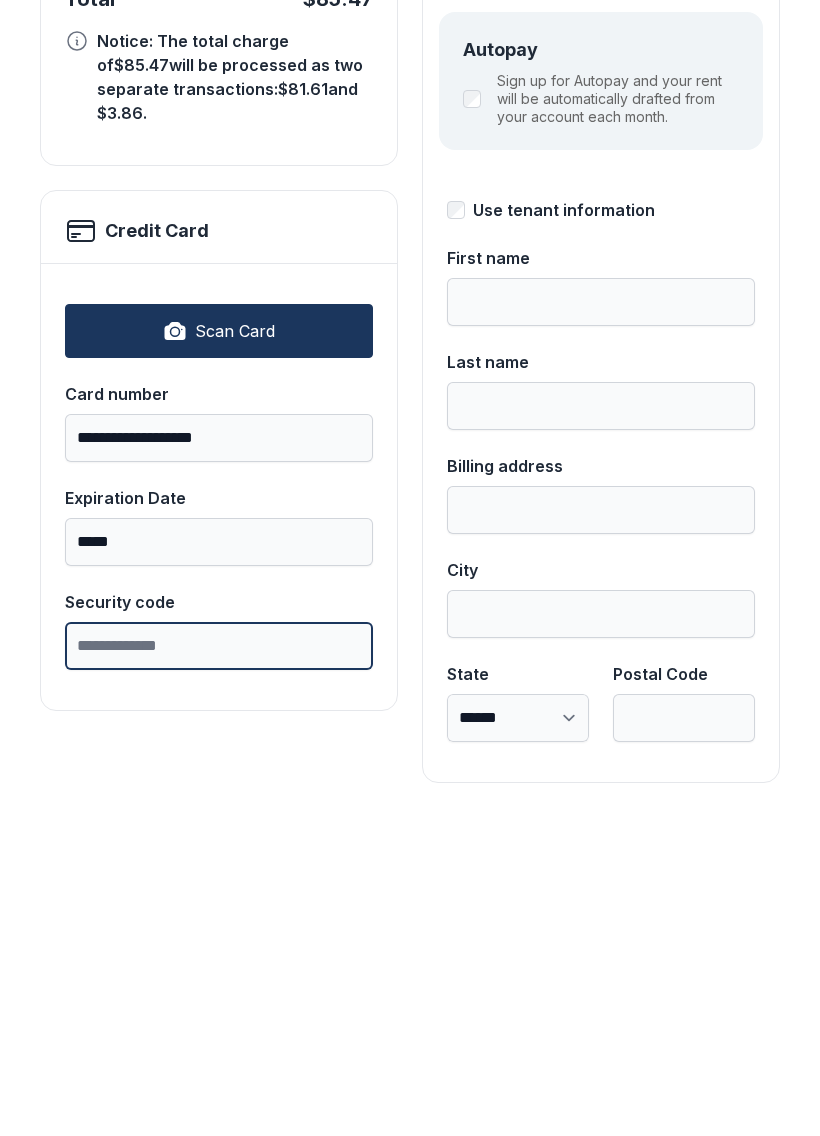 click on "Security code" at bounding box center [219, 963] 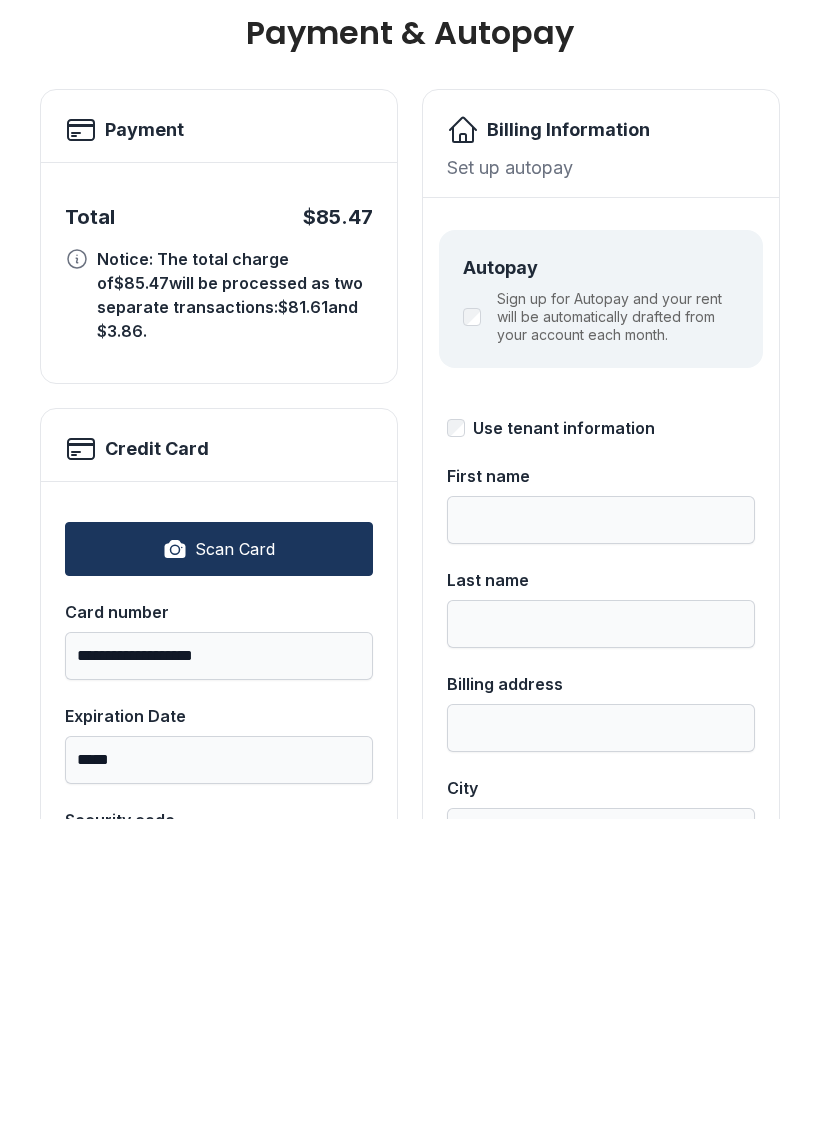 scroll, scrollTop: 0, scrollLeft: 0, axis: both 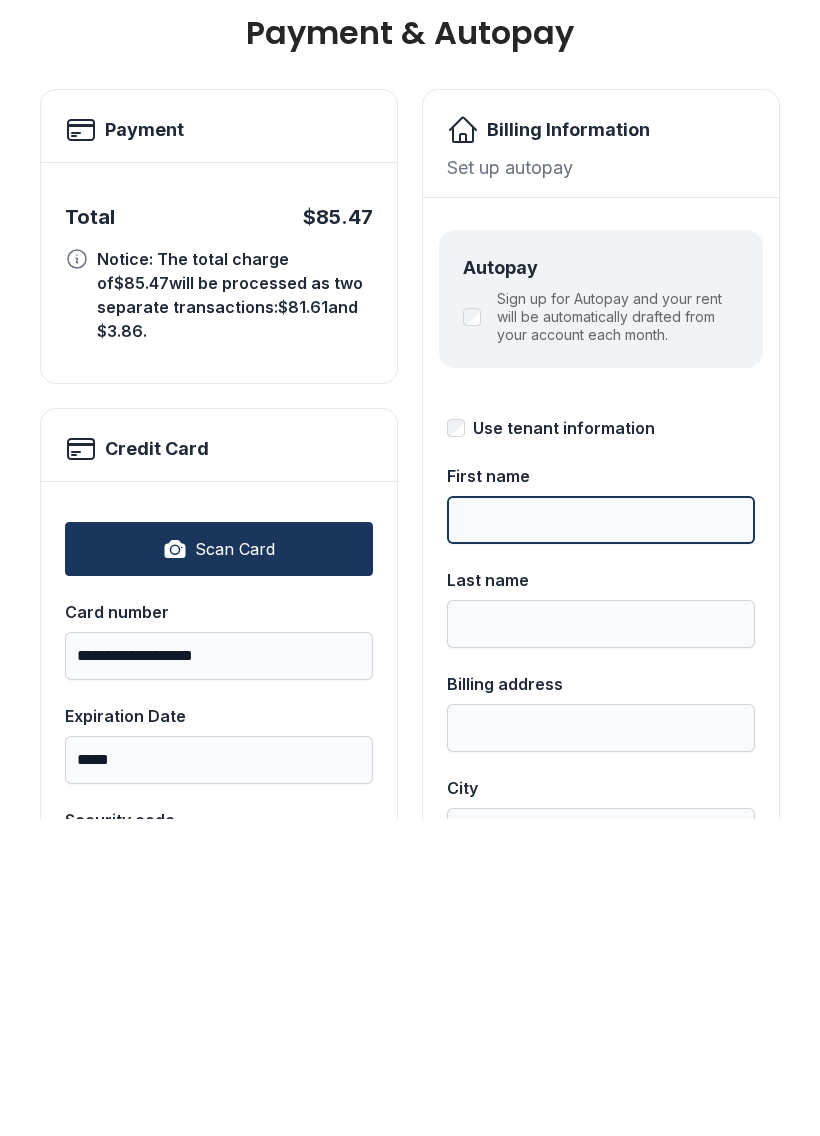 click on "First name" at bounding box center [601, 837] 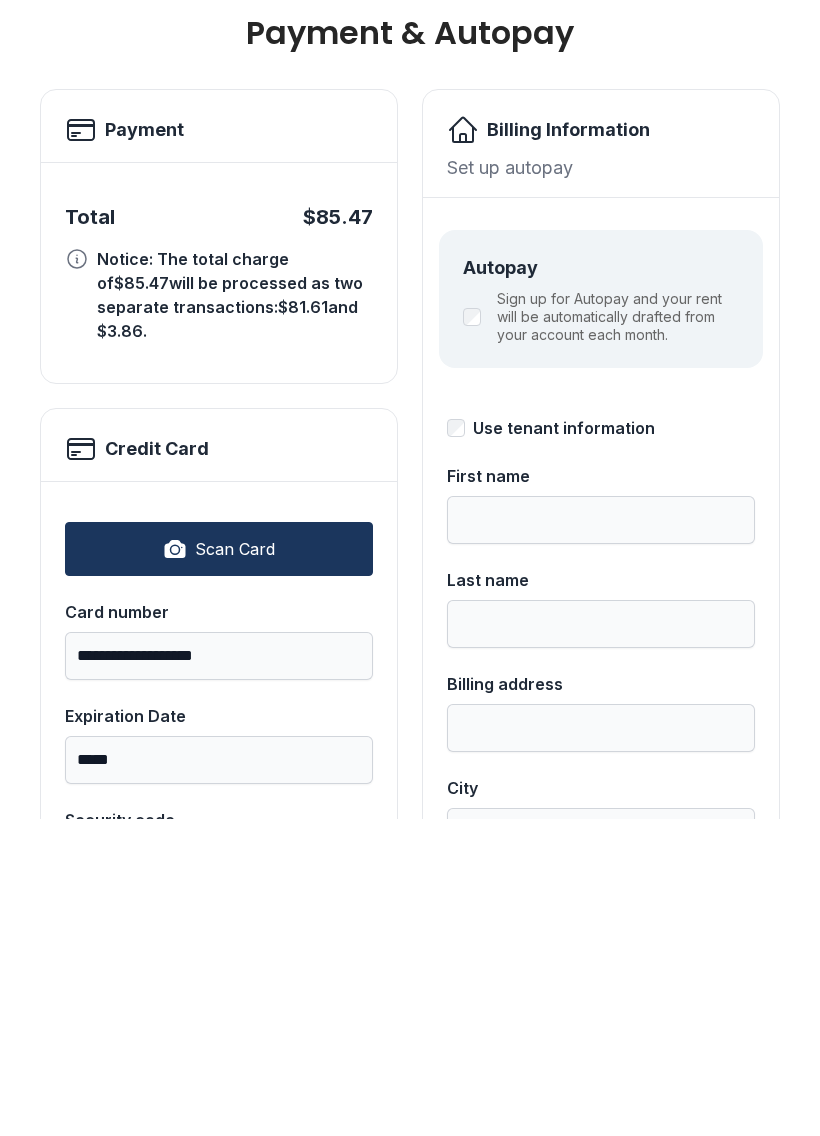 type on "***" 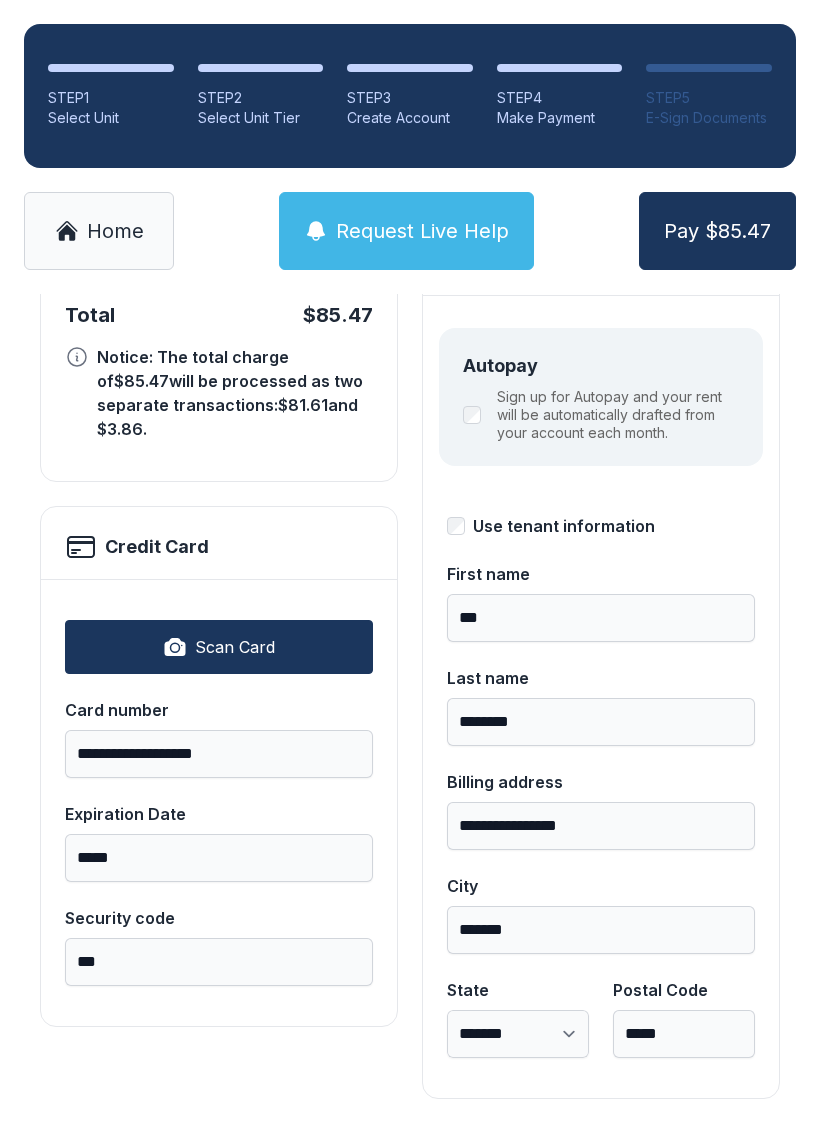 scroll, scrollTop: 218, scrollLeft: 0, axis: vertical 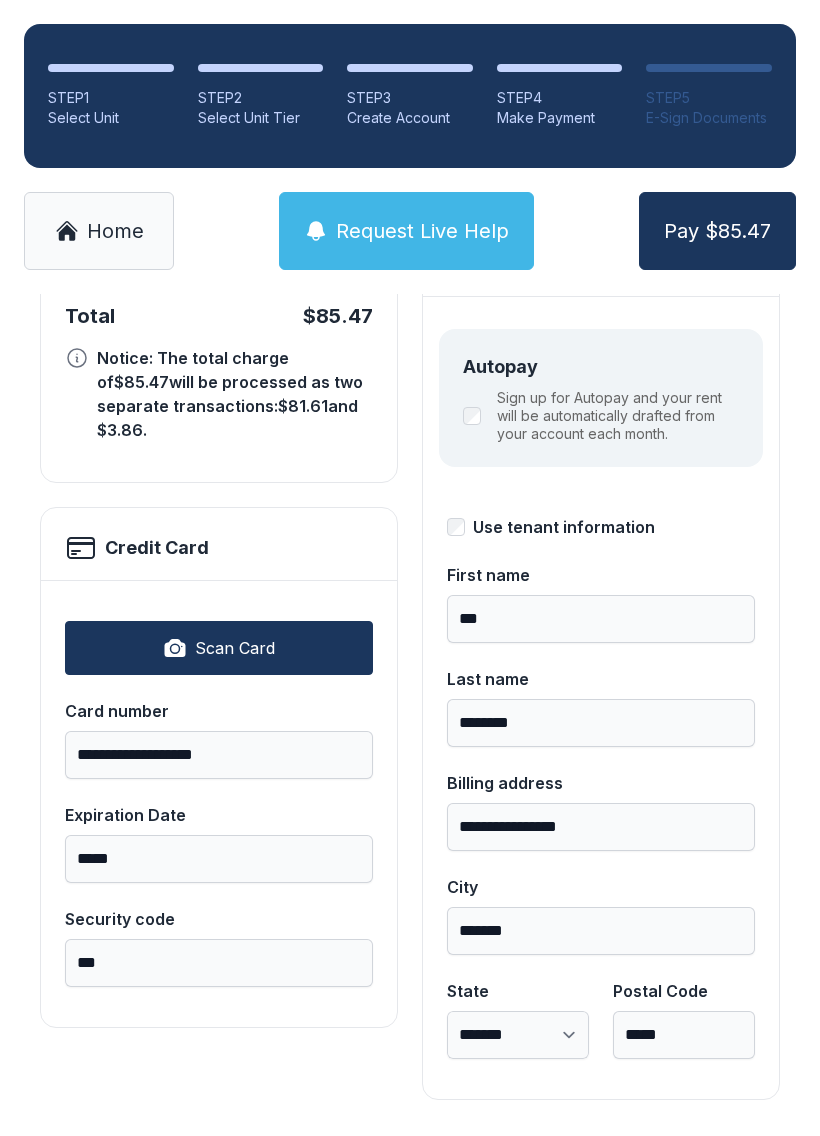 click on "Pay $85.47" at bounding box center (717, 231) 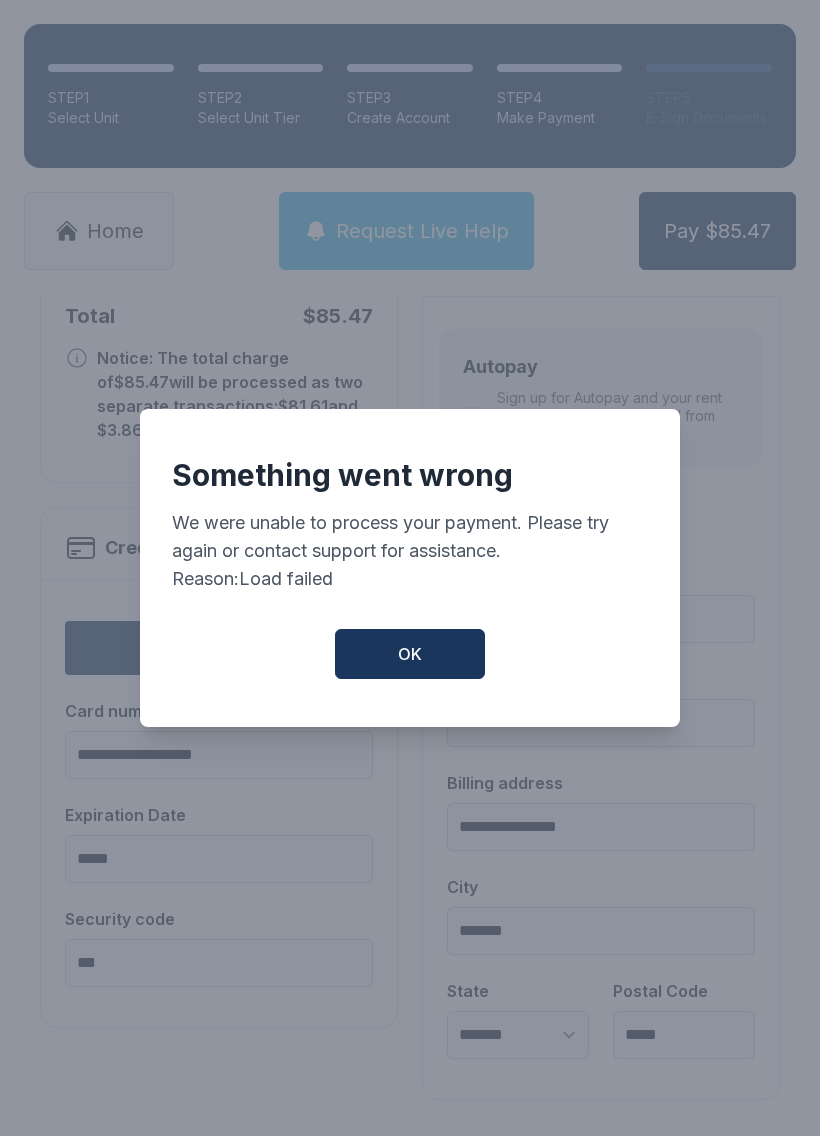 click on "OK" at bounding box center (410, 654) 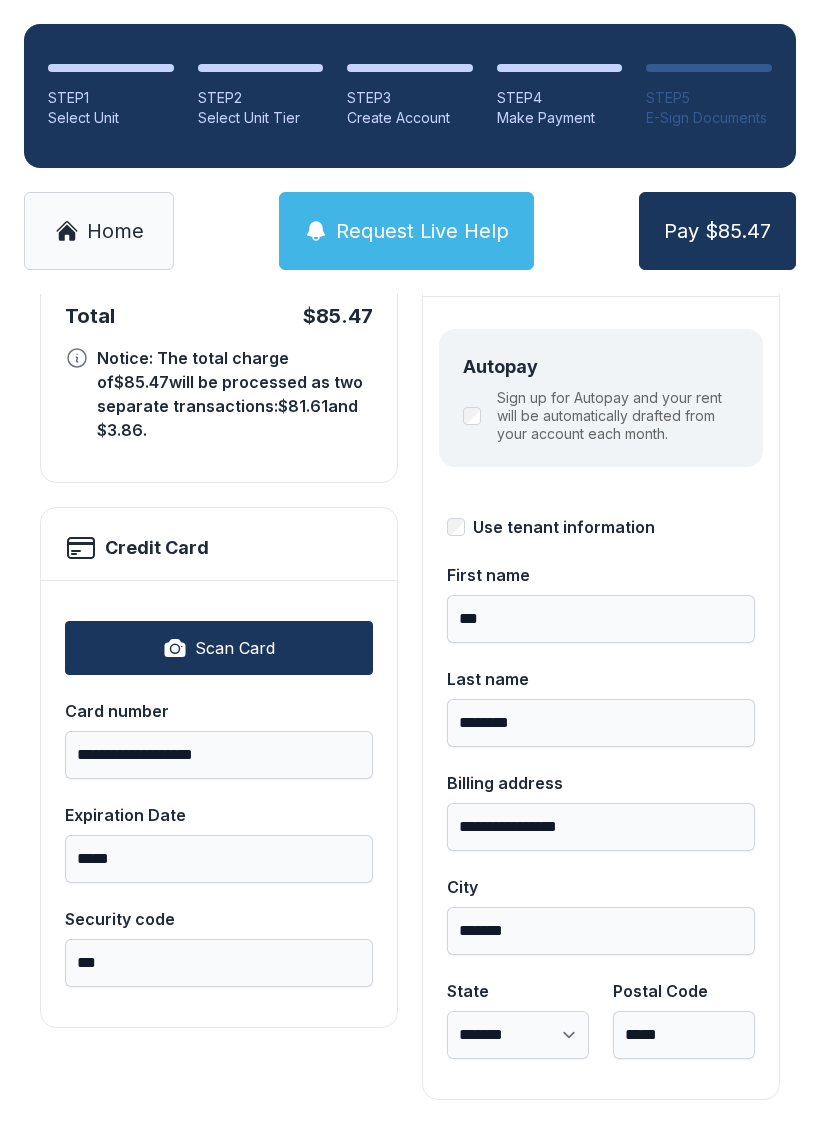 click on "Pay $85.47" at bounding box center [717, 231] 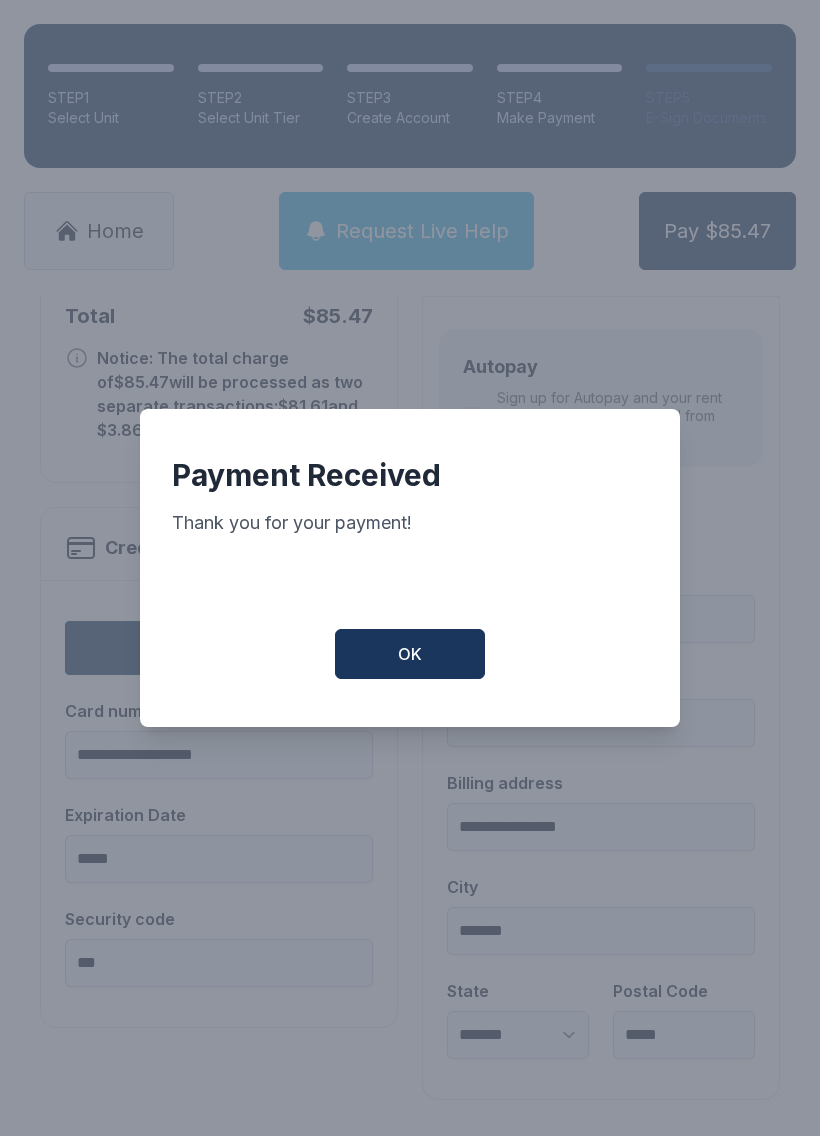 click on "OK" at bounding box center [410, 654] 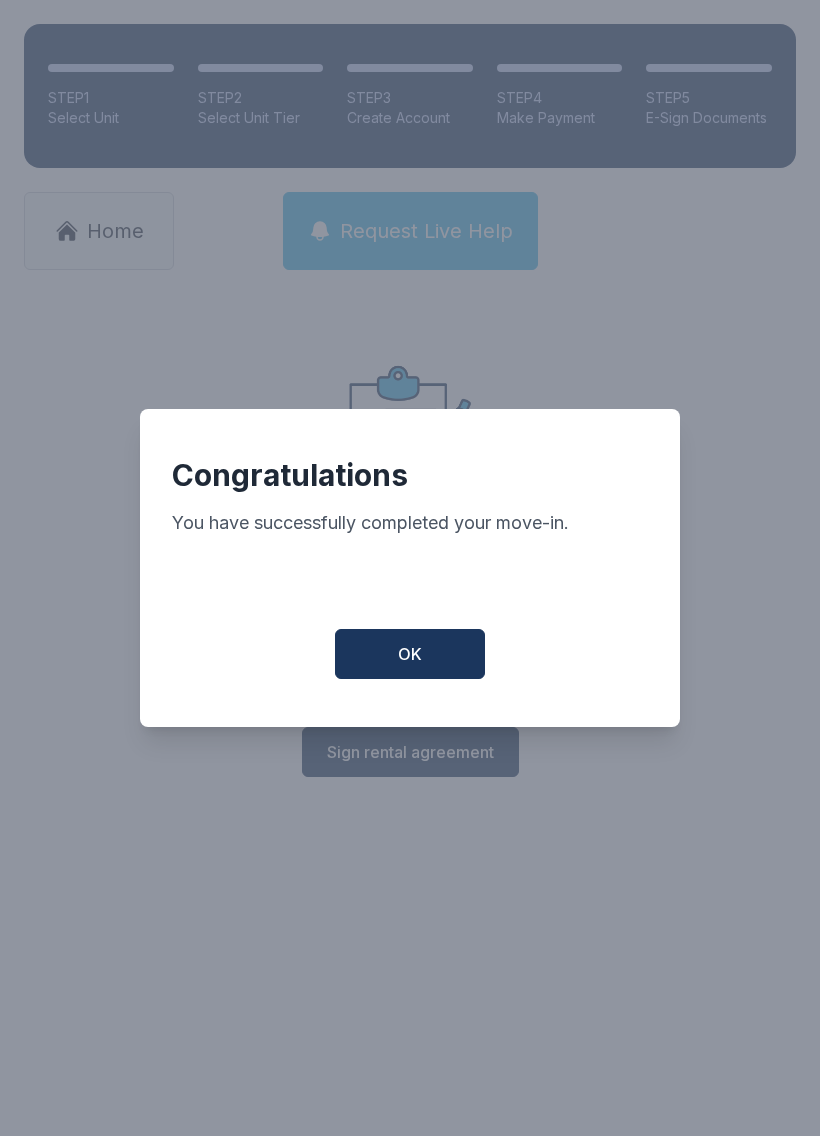 click on "OK" at bounding box center (410, 654) 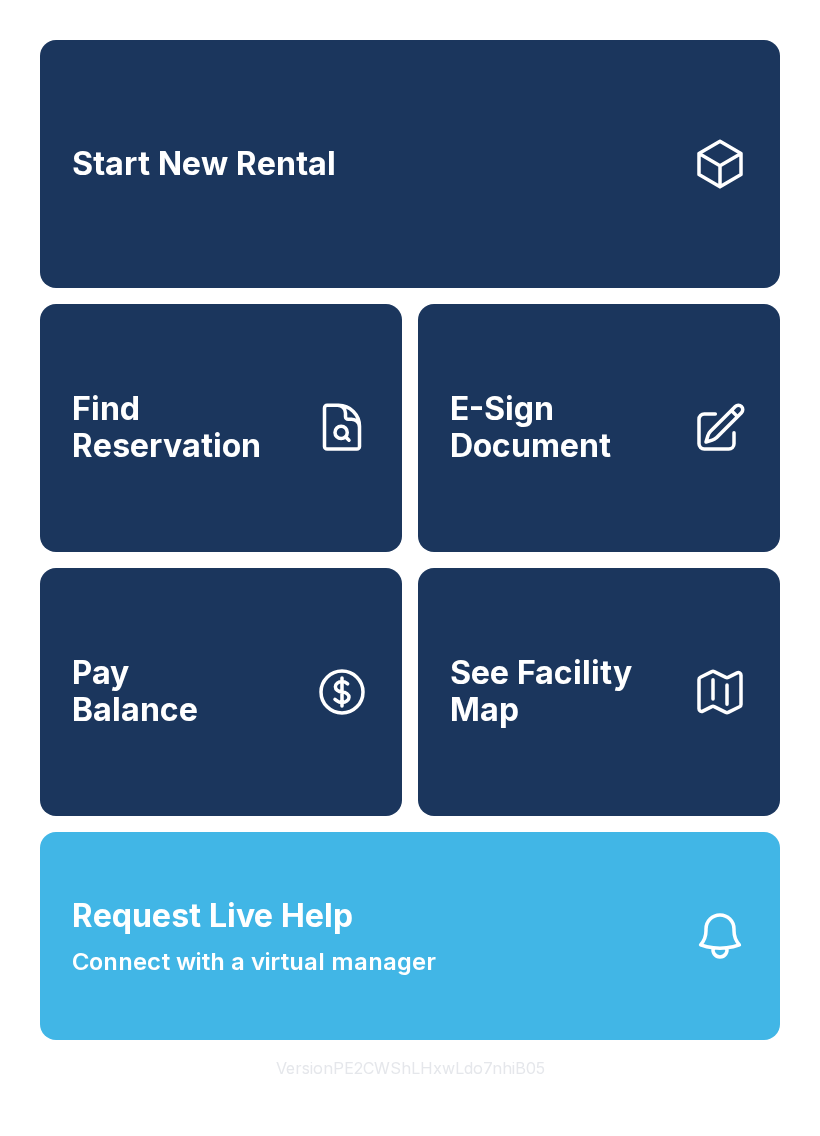 click on "Request Live Help Connect with a virtual manager" at bounding box center (410, 936) 